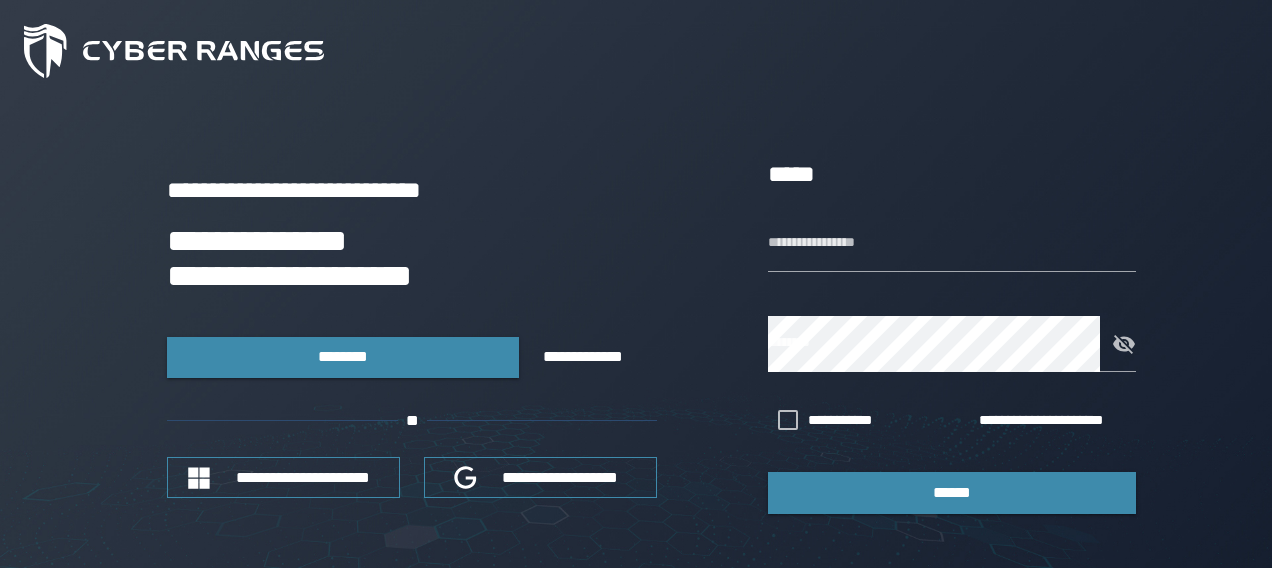 scroll, scrollTop: 0, scrollLeft: 0, axis: both 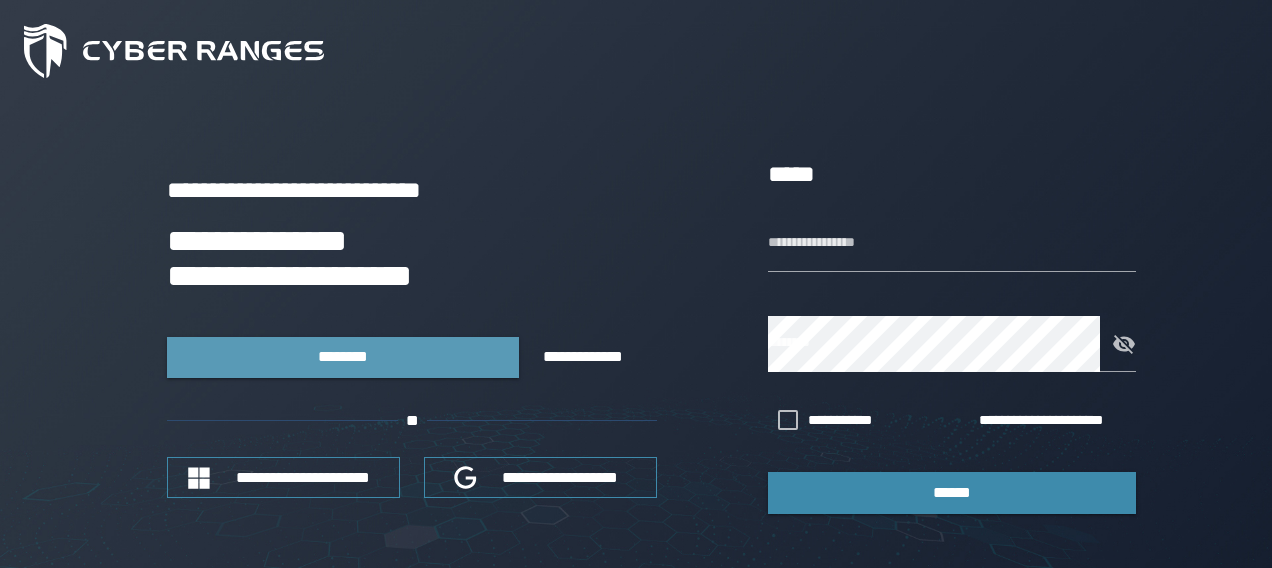 click on "********" at bounding box center (342, 356) 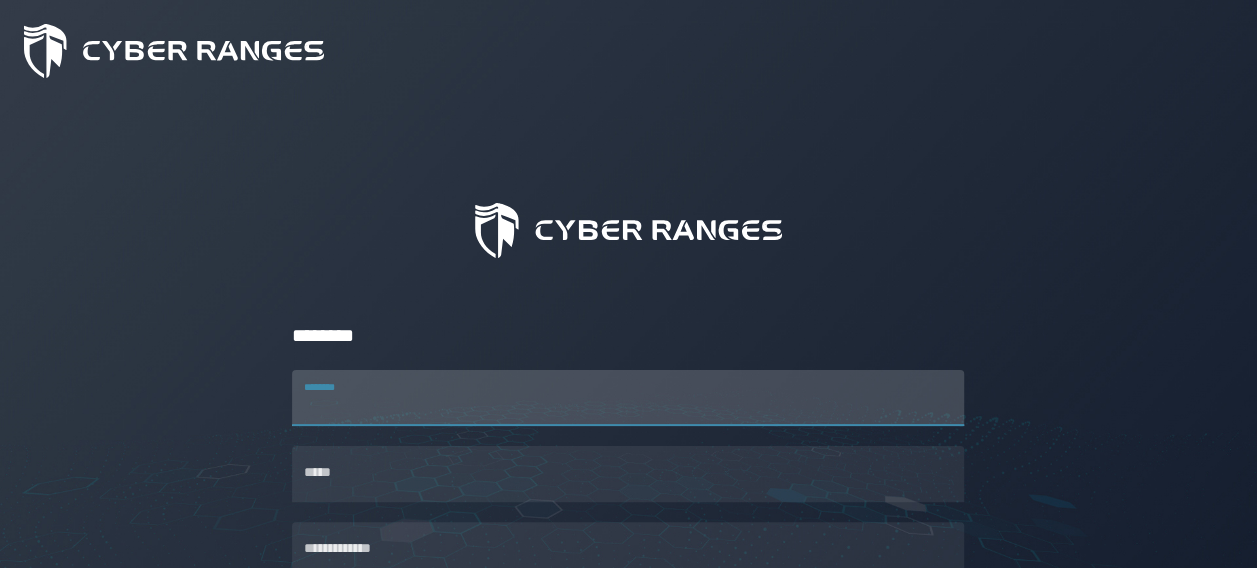 click on "********" at bounding box center [628, 398] 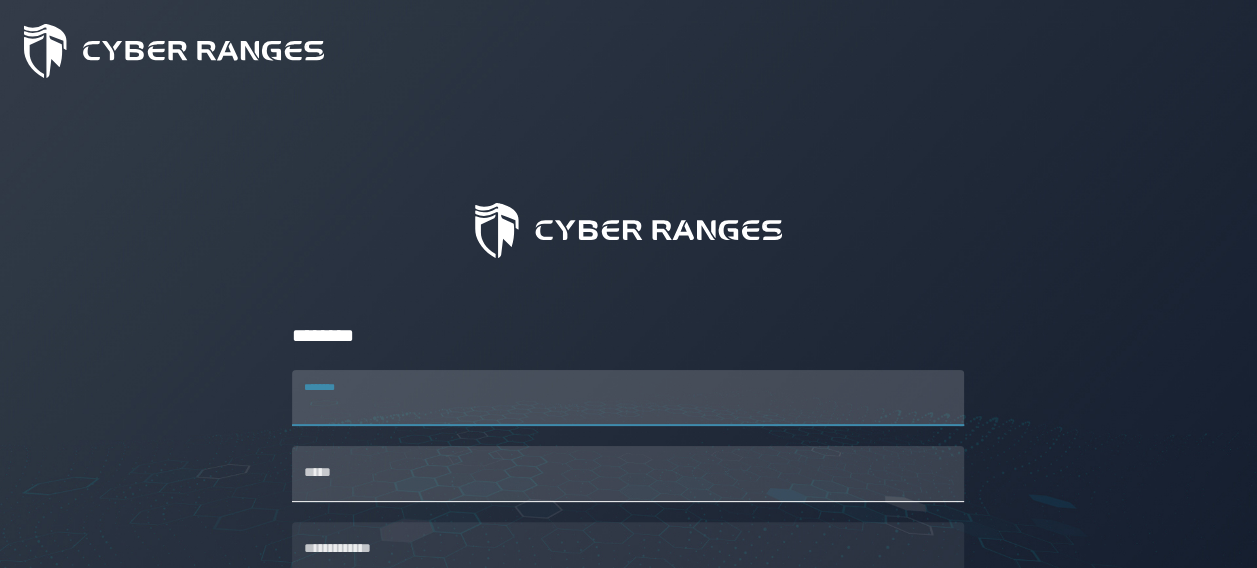 scroll, scrollTop: 100, scrollLeft: 0, axis: vertical 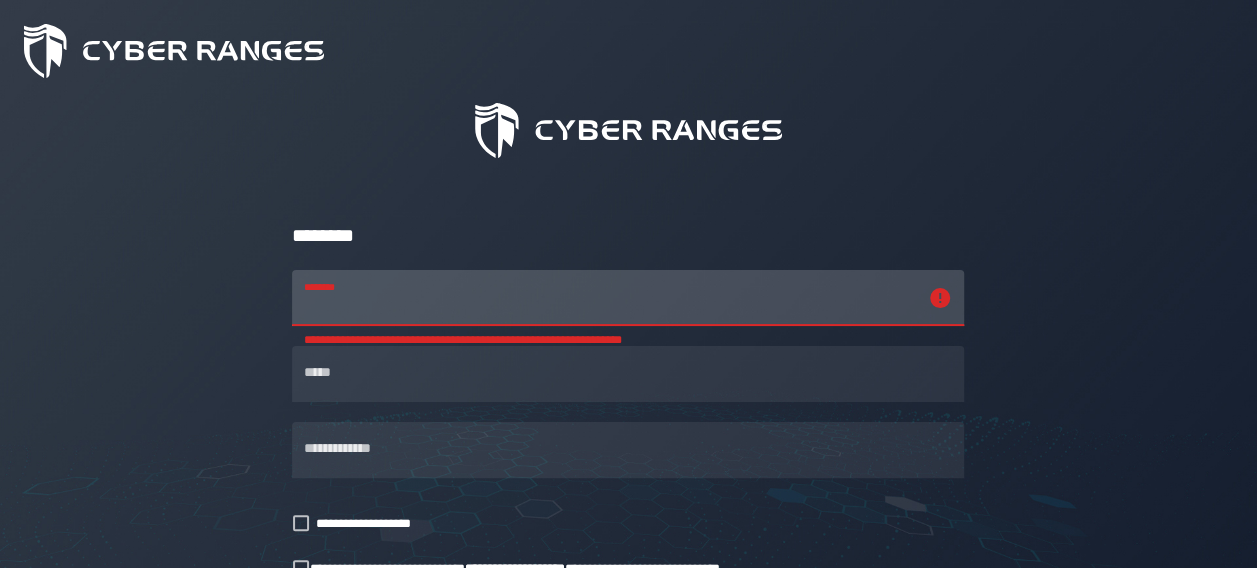 drag, startPoint x: 423, startPoint y: 286, endPoint x: 440, endPoint y: 290, distance: 17.464249 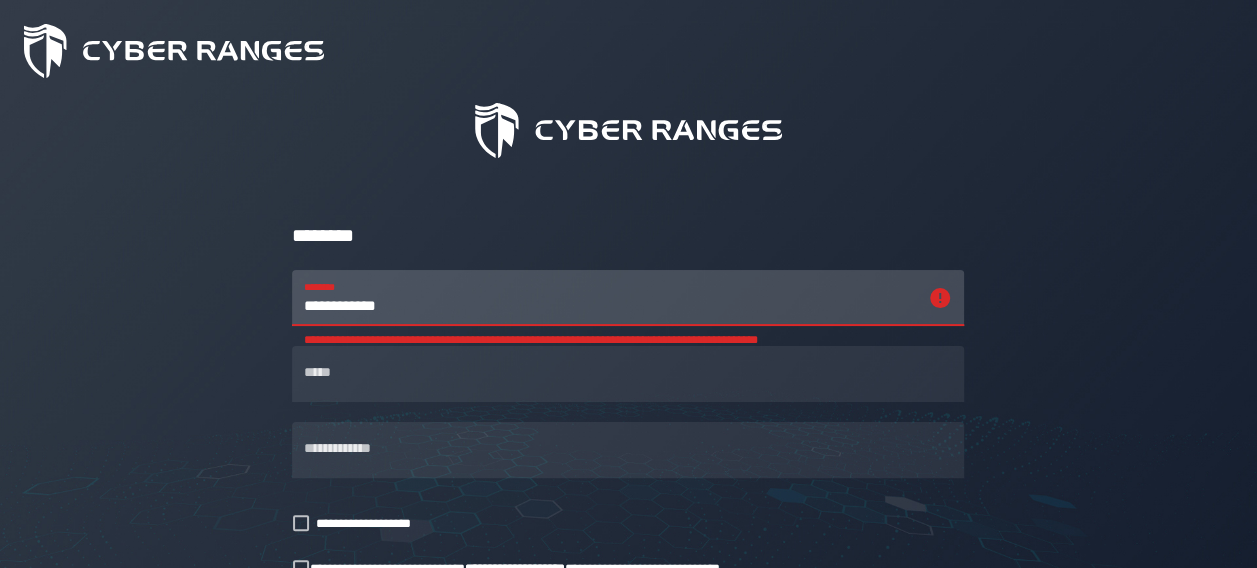 scroll, scrollTop: 0, scrollLeft: 0, axis: both 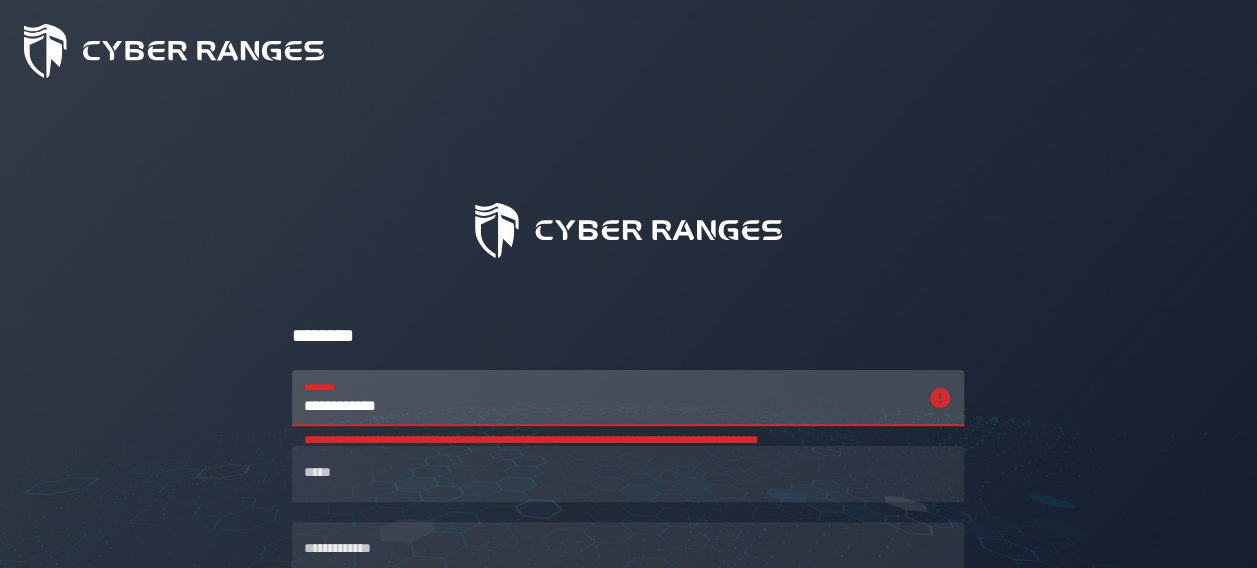 click on "**********" at bounding box center [610, 398] 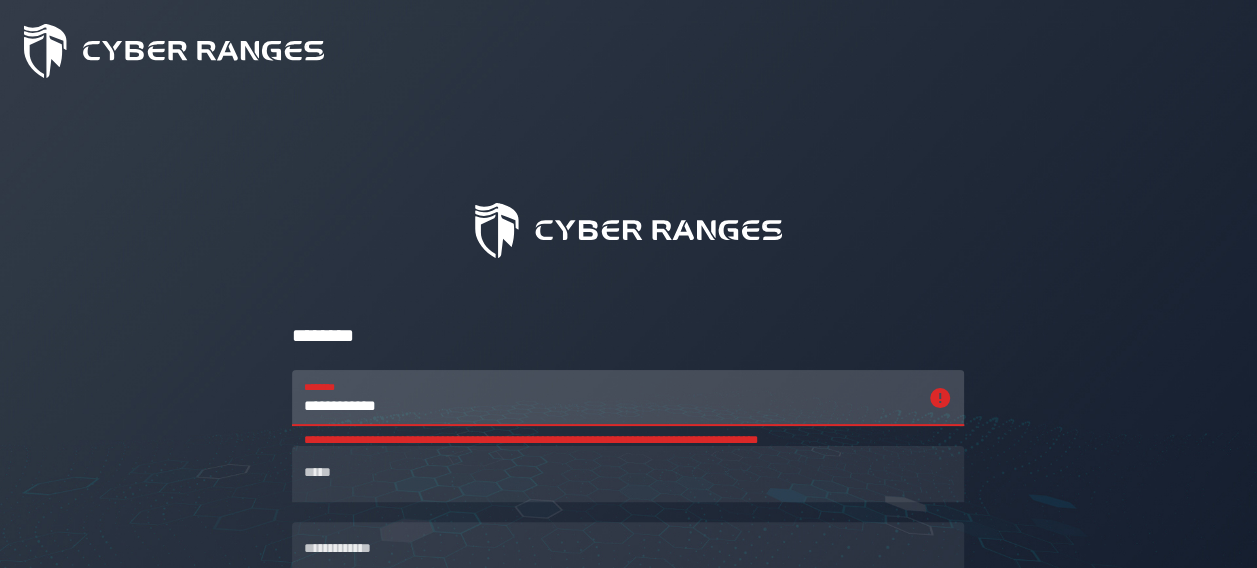 scroll, scrollTop: 200, scrollLeft: 0, axis: vertical 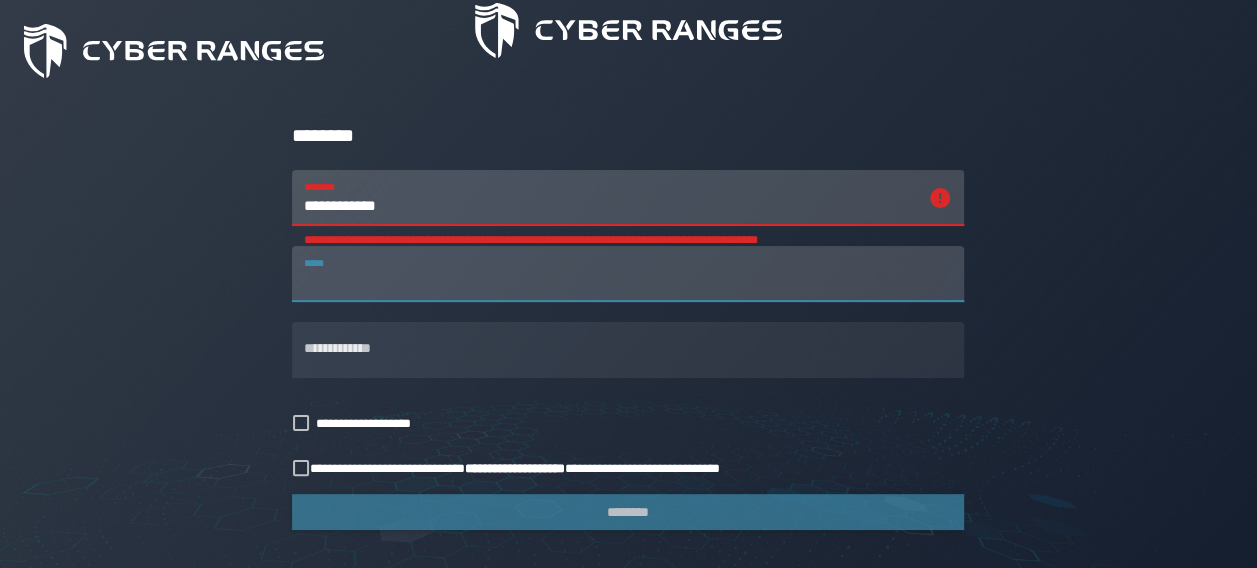 click on "*****" at bounding box center (628, 274) 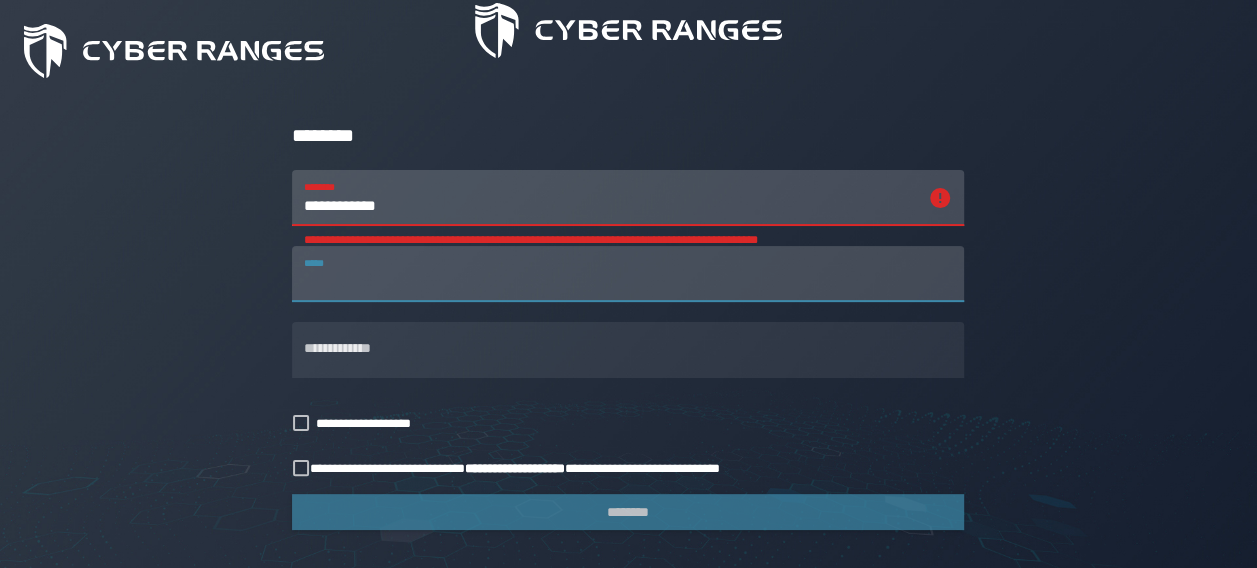 click on "**********" at bounding box center (610, 198) 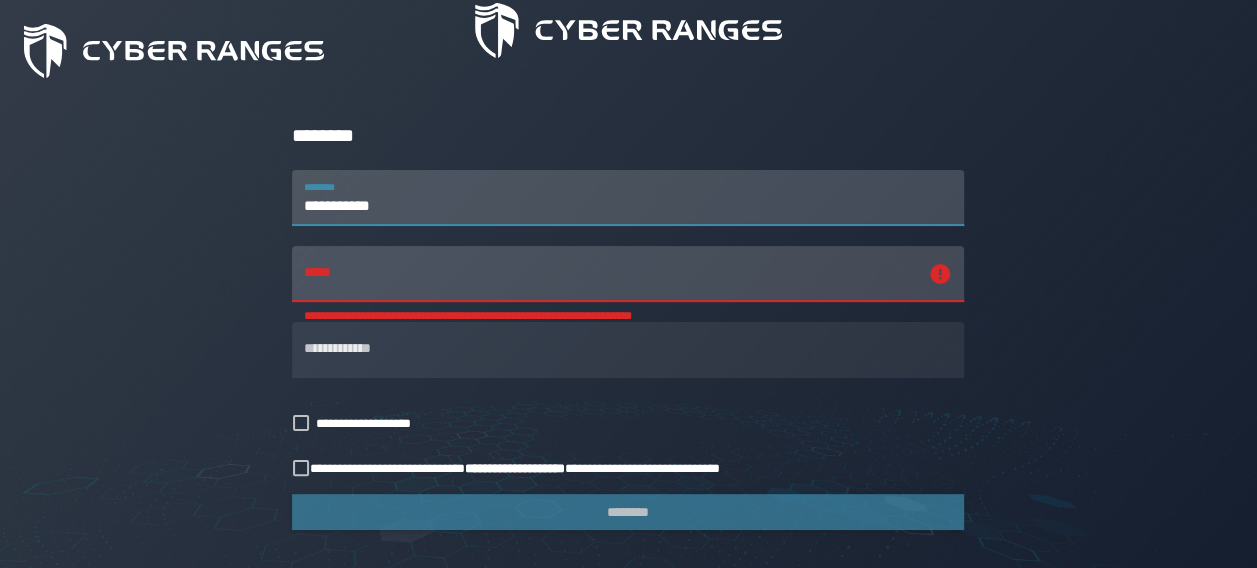 click on "**********" at bounding box center [628, 198] 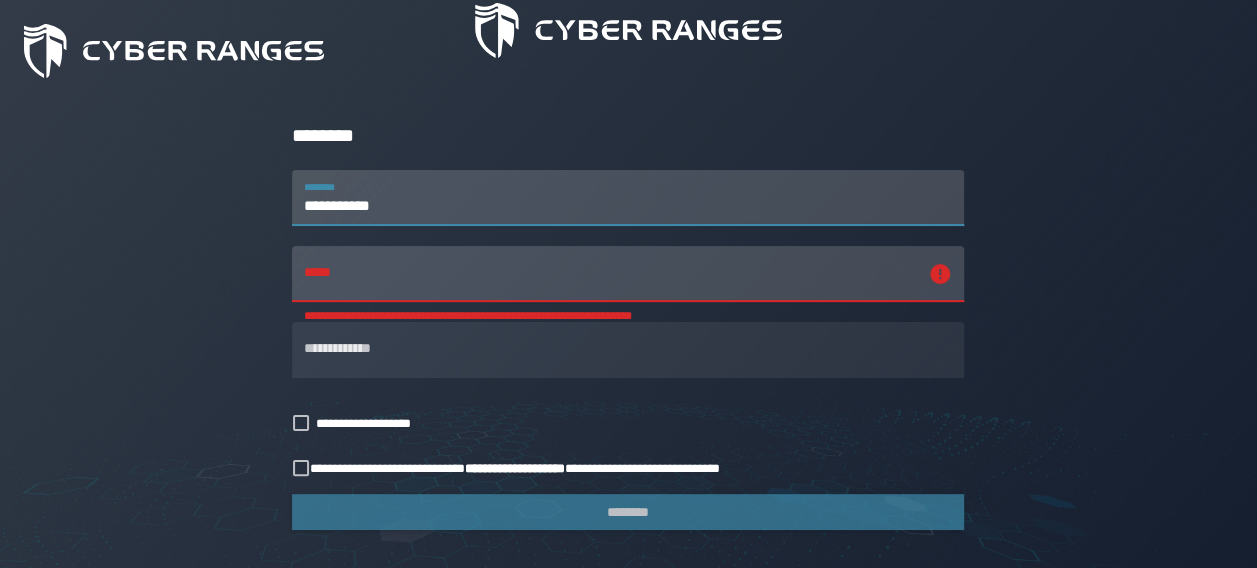 type on "**********" 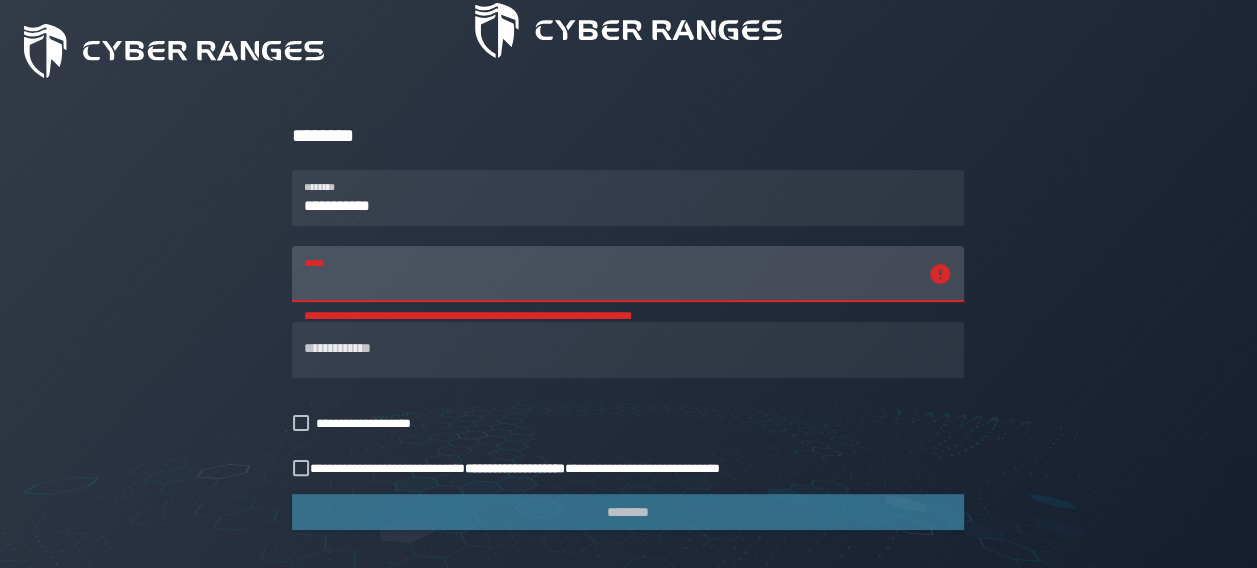 click on "**********" at bounding box center [610, 274] 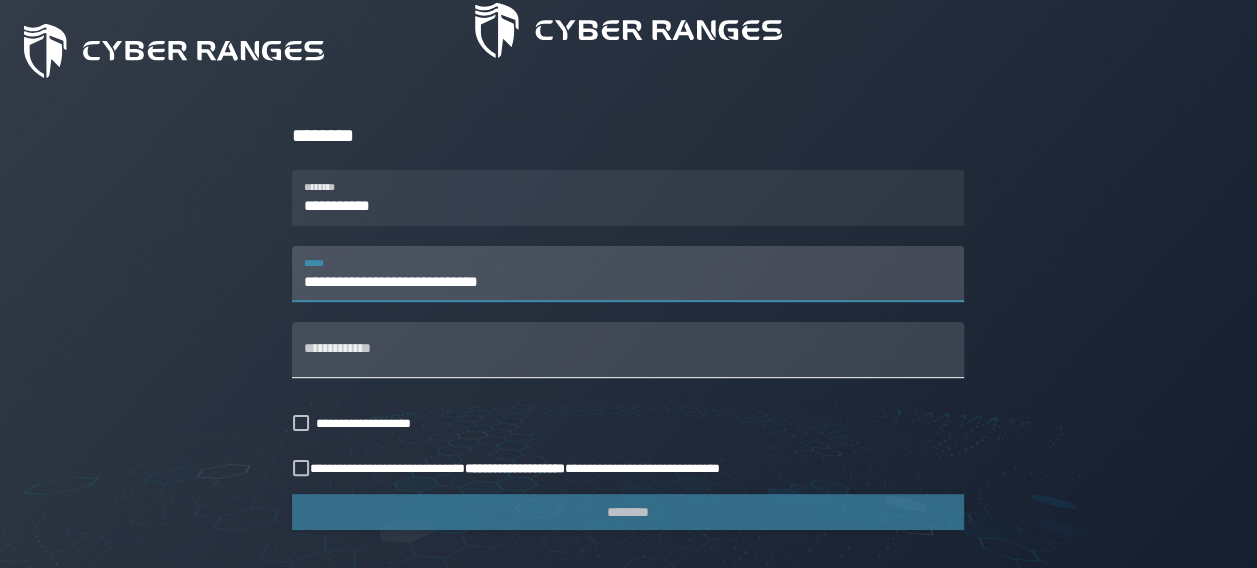 type on "**********" 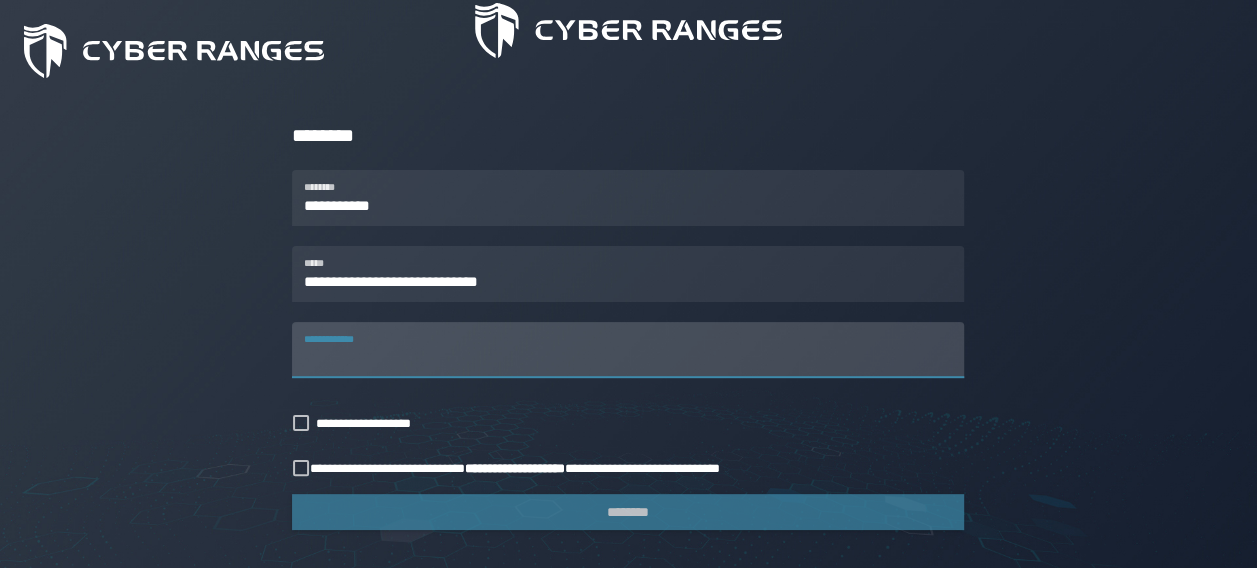 paste on "**********" 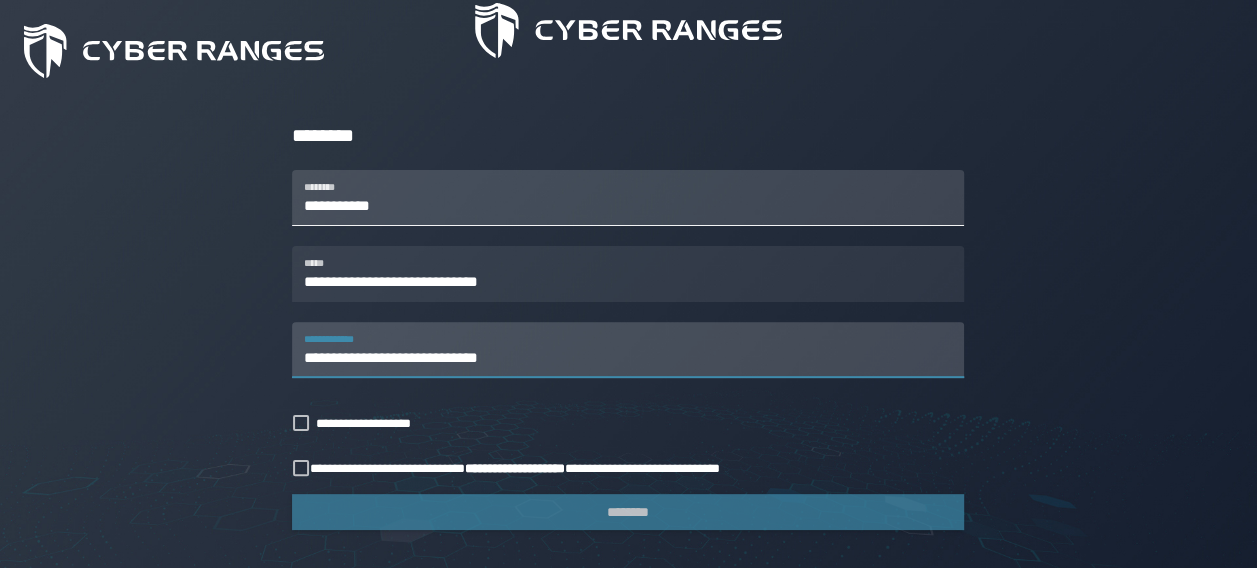 type on "**********" 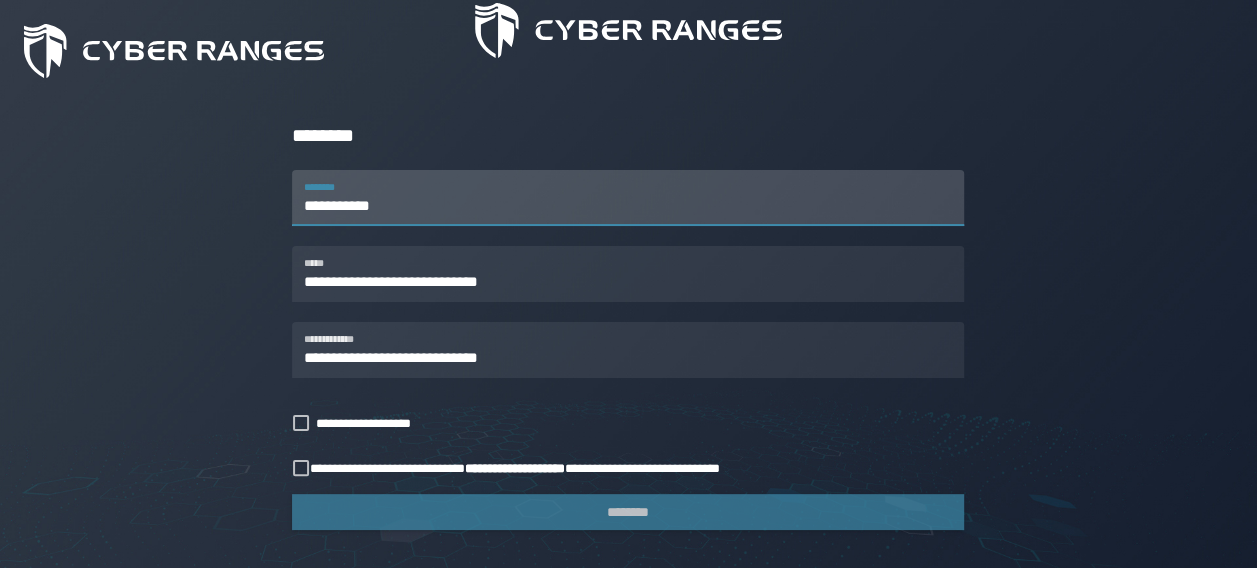 click on "**********" at bounding box center (628, 198) 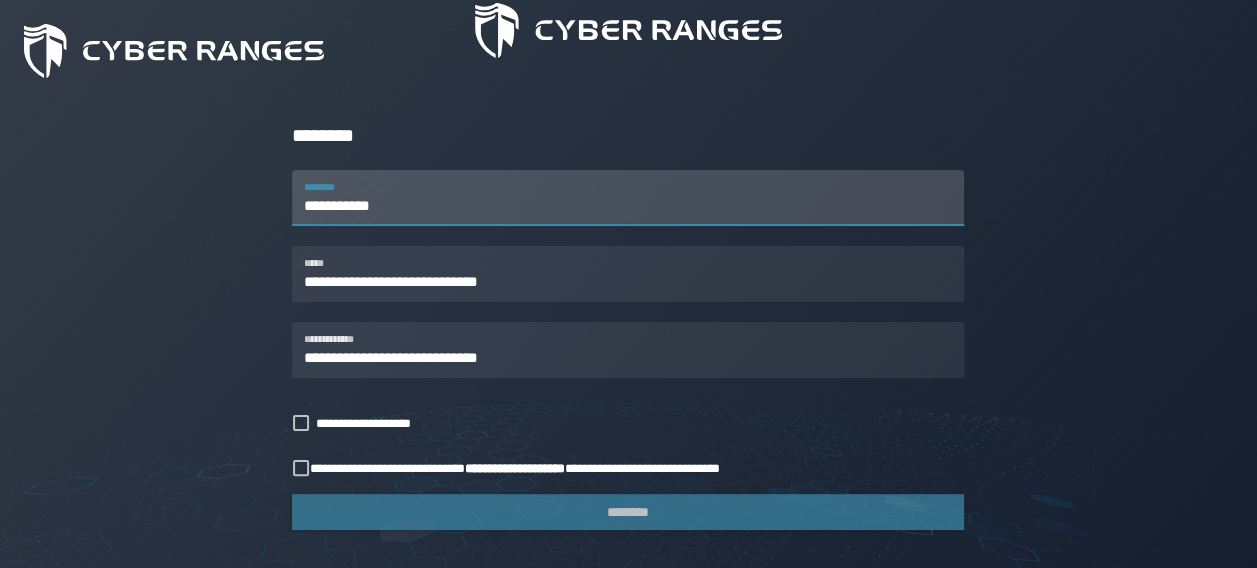 scroll, scrollTop: 300, scrollLeft: 0, axis: vertical 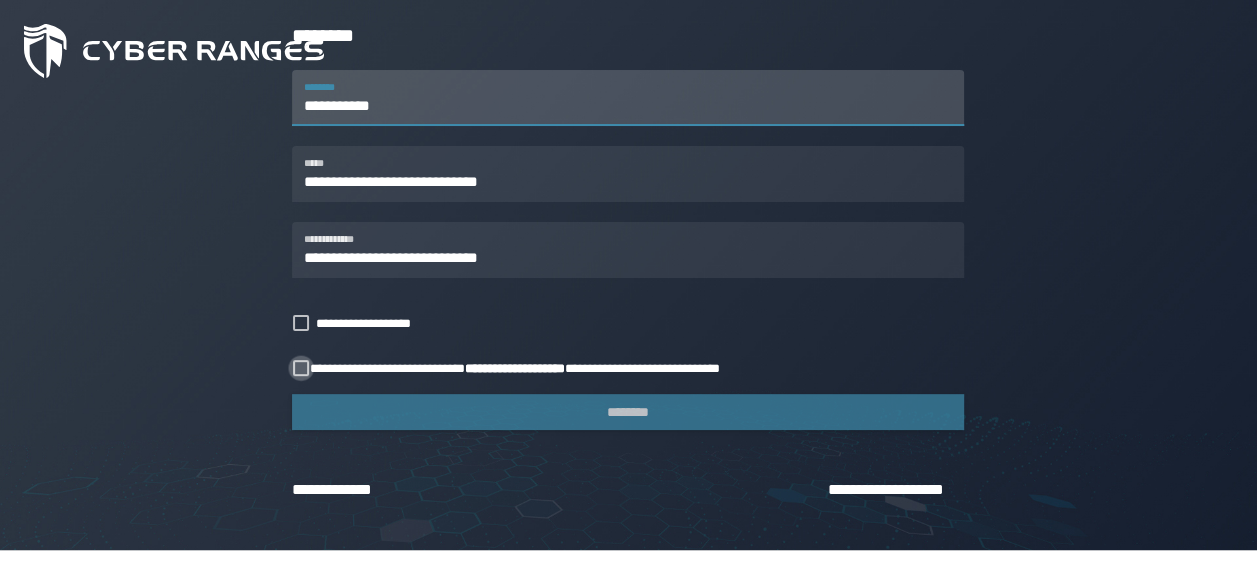 click 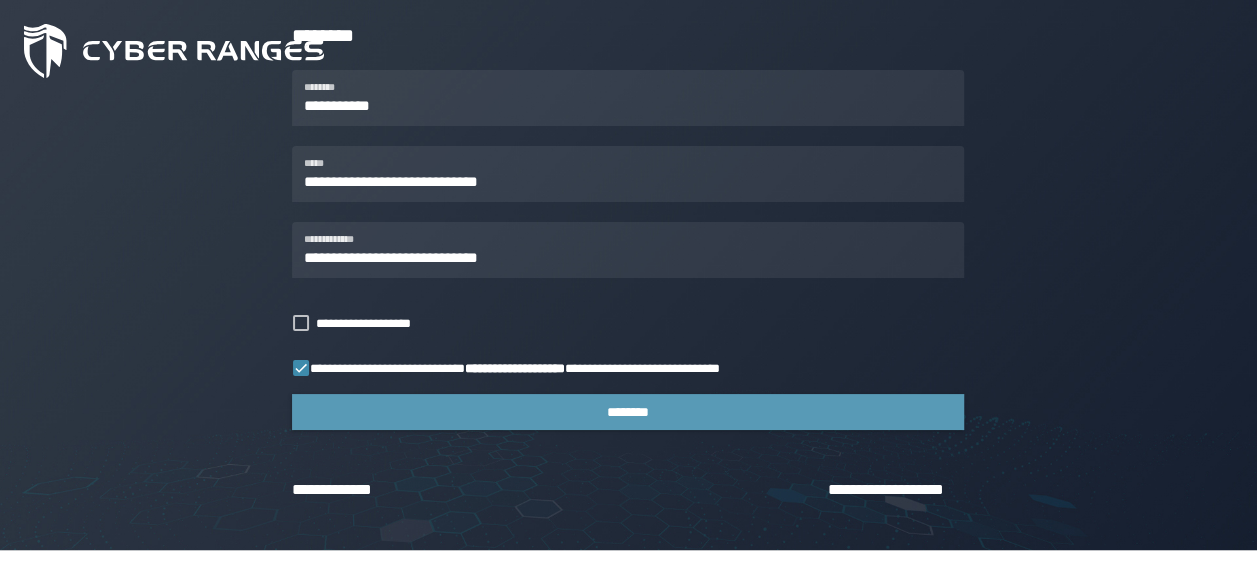 click on "********" at bounding box center [628, 412] 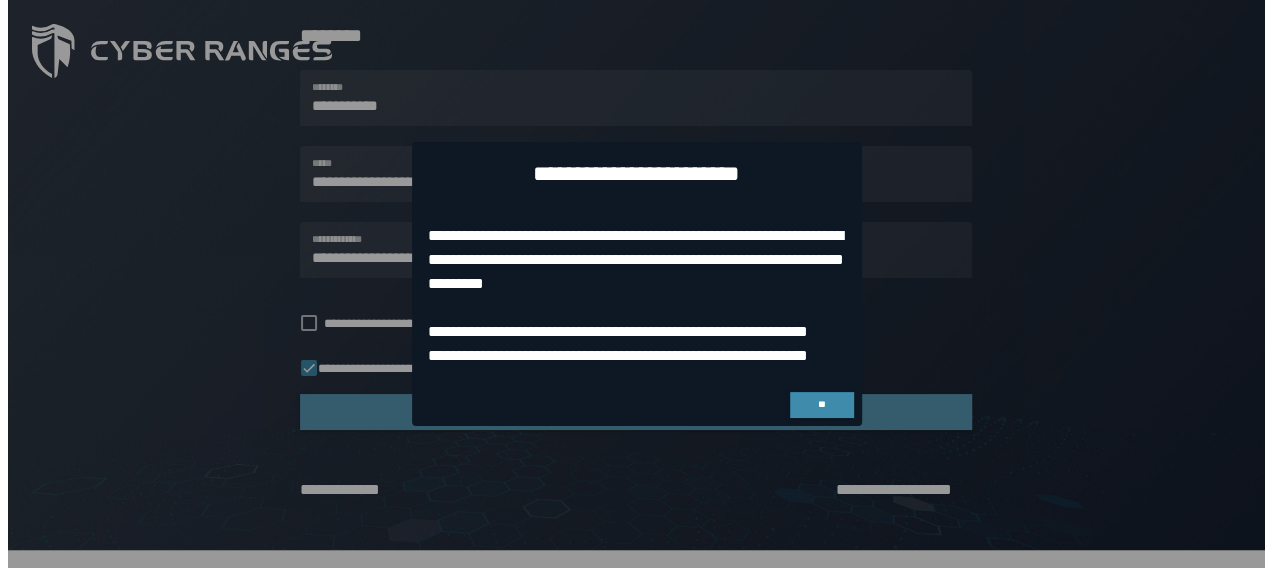 scroll, scrollTop: 0, scrollLeft: 0, axis: both 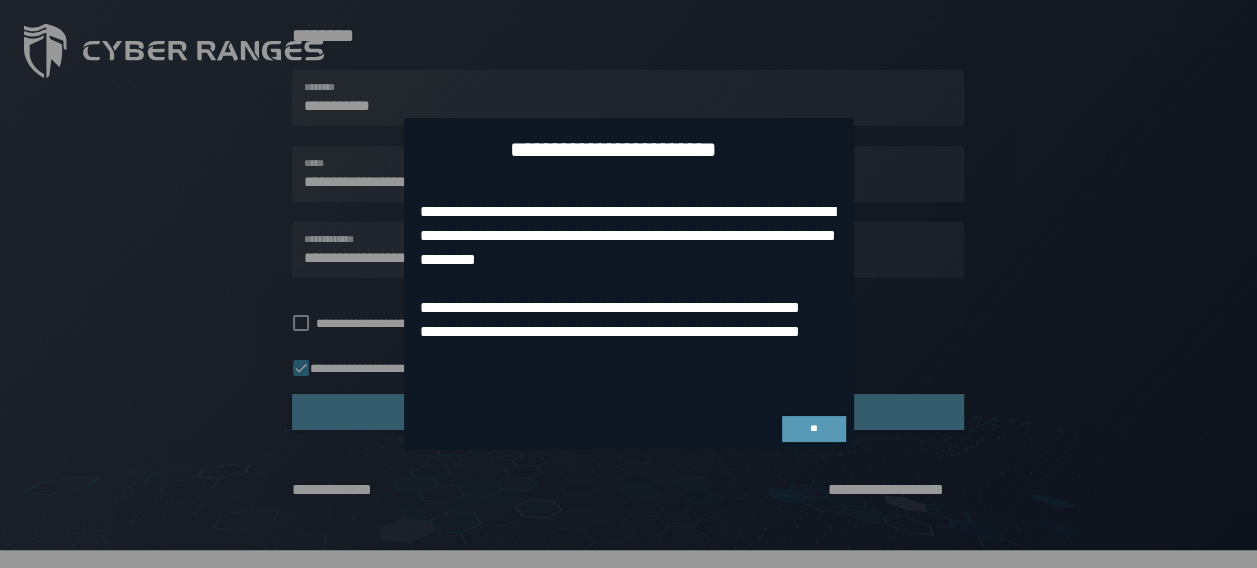 click on "**" at bounding box center (813, 428) 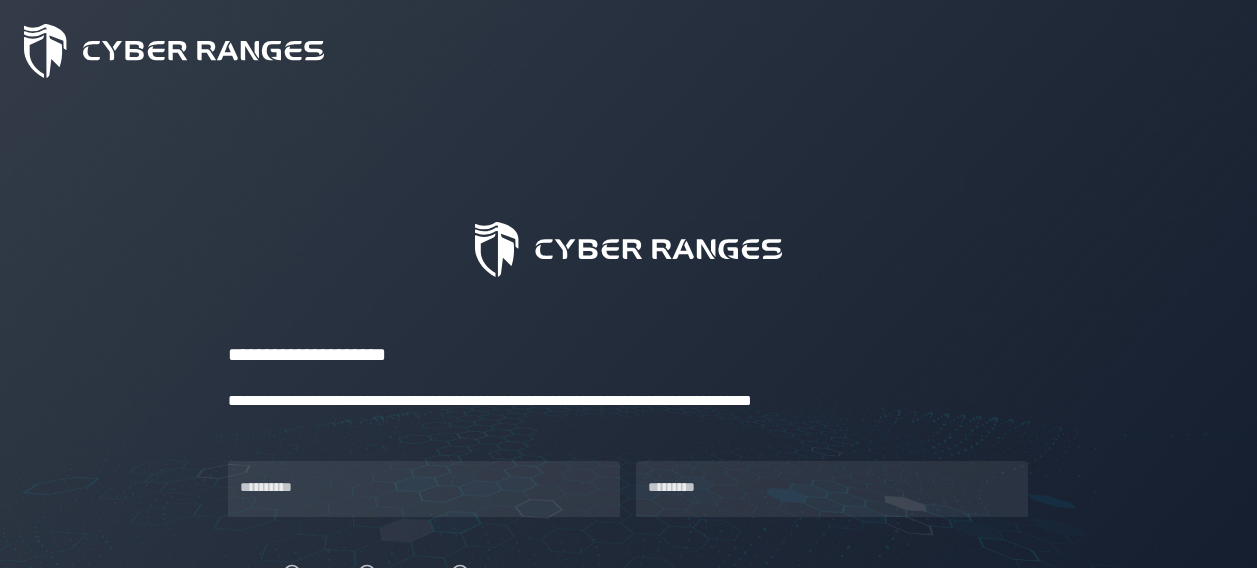 scroll, scrollTop: 0, scrollLeft: 0, axis: both 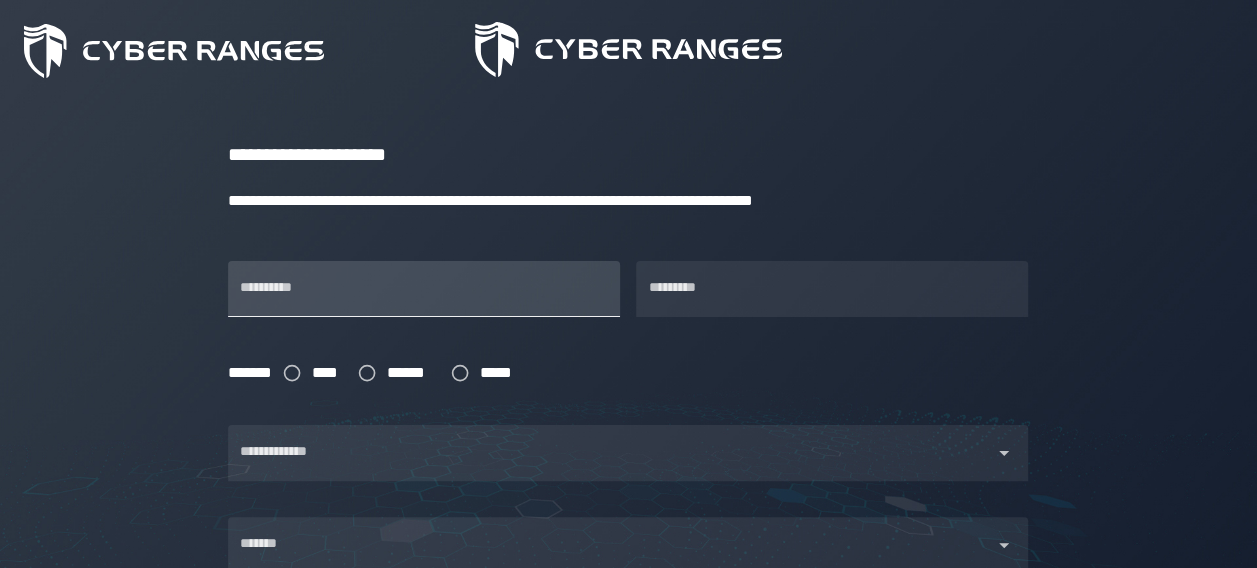 click on "**********" at bounding box center (424, 289) 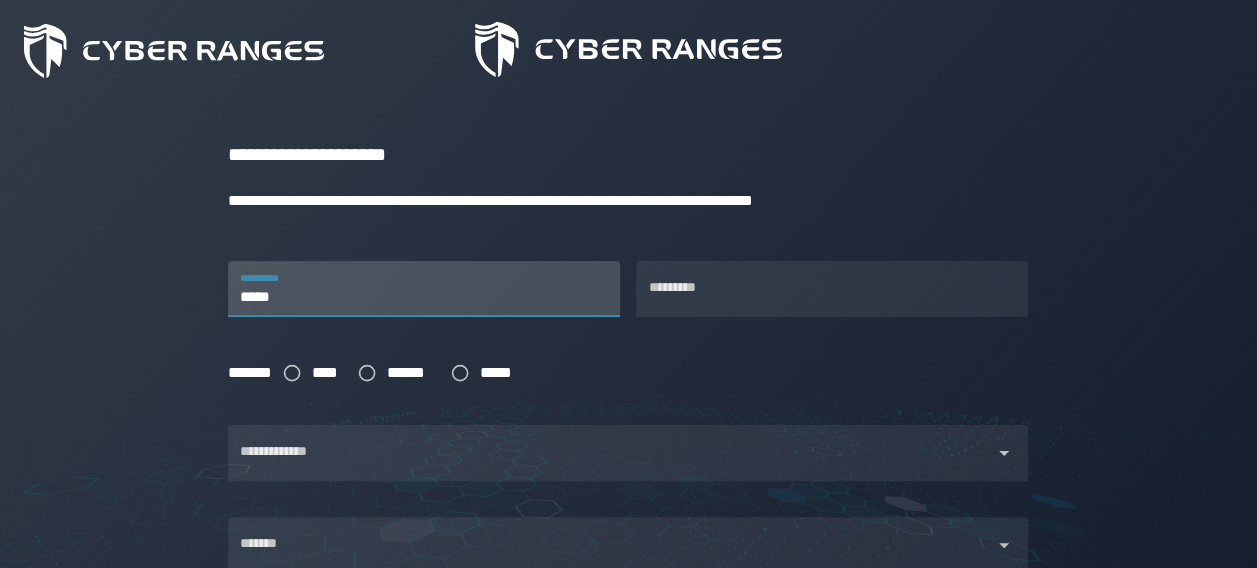 type on "*****" 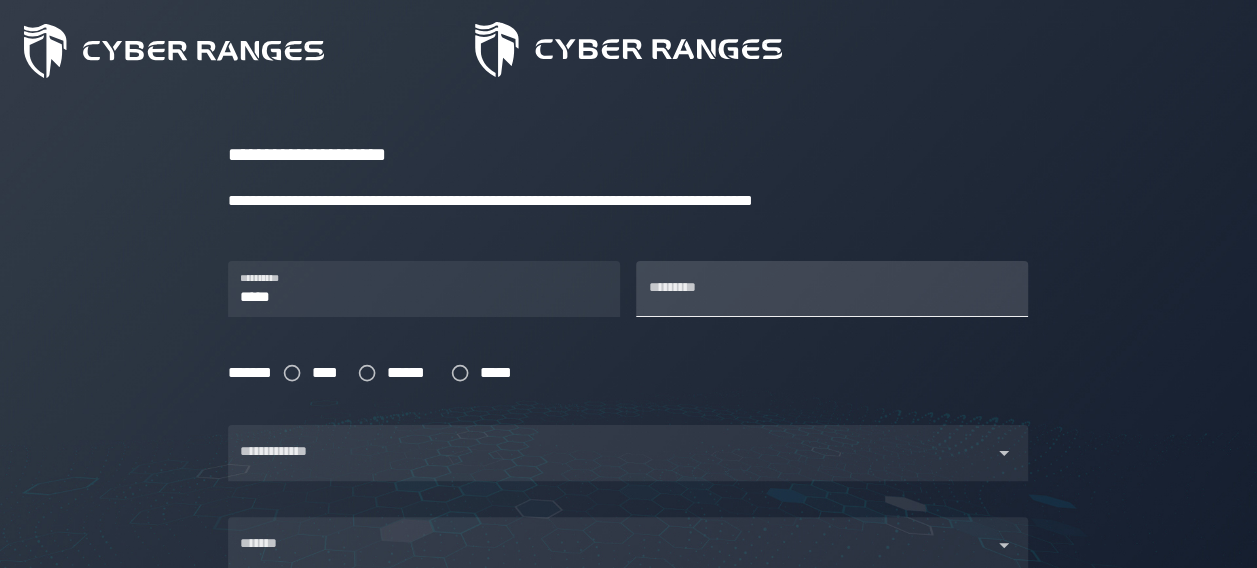 click on "*********" at bounding box center (832, 289) 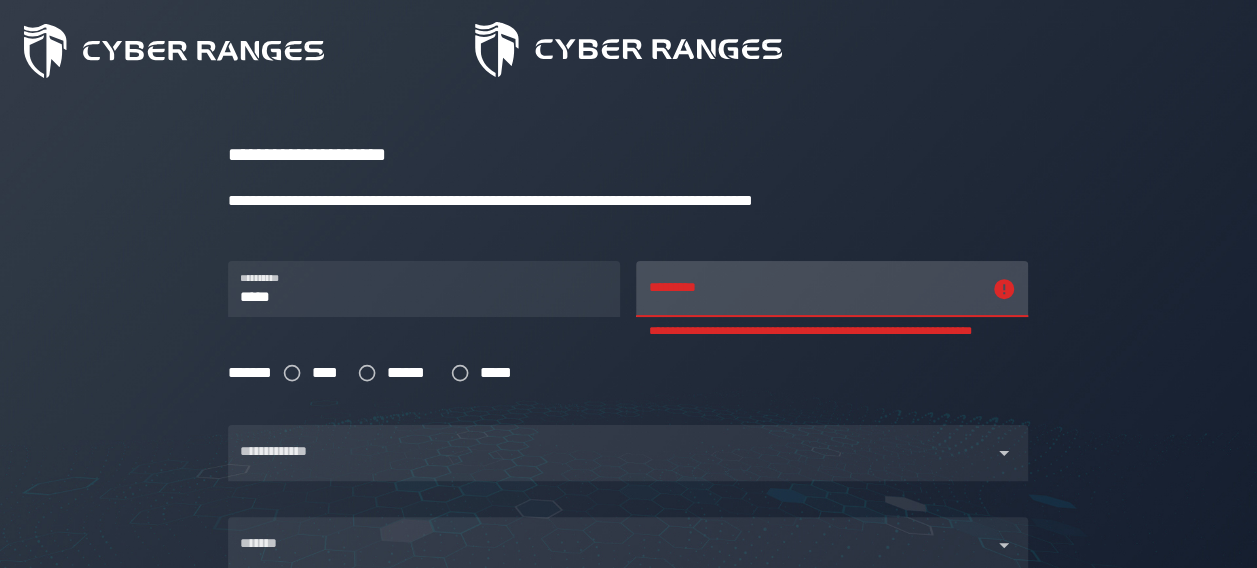 click 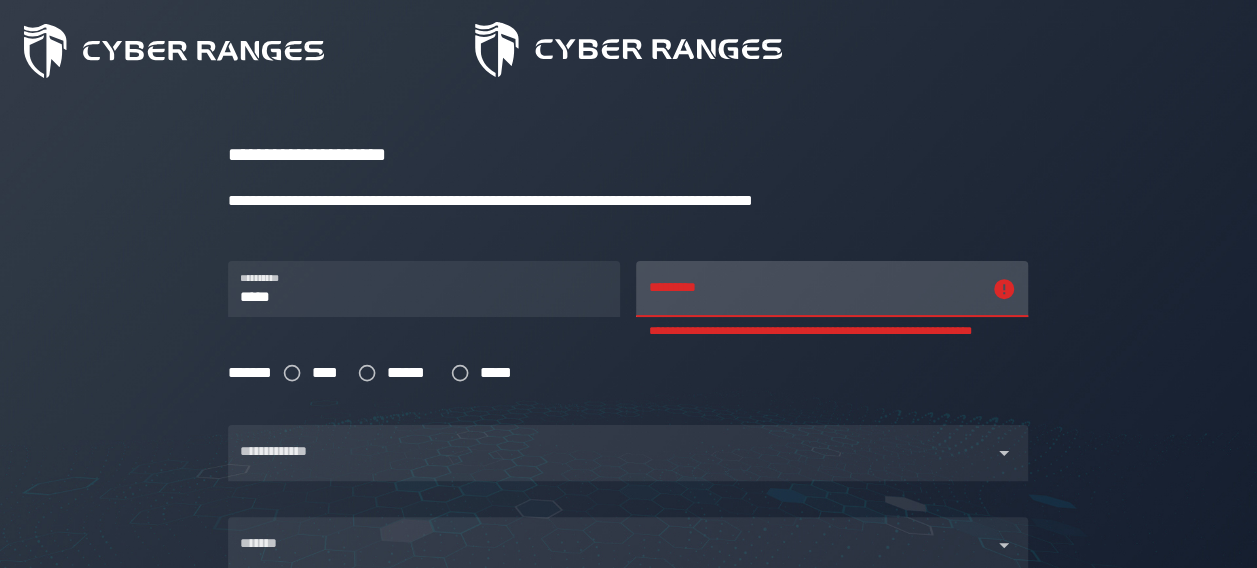 click on "**********" at bounding box center (814, 289) 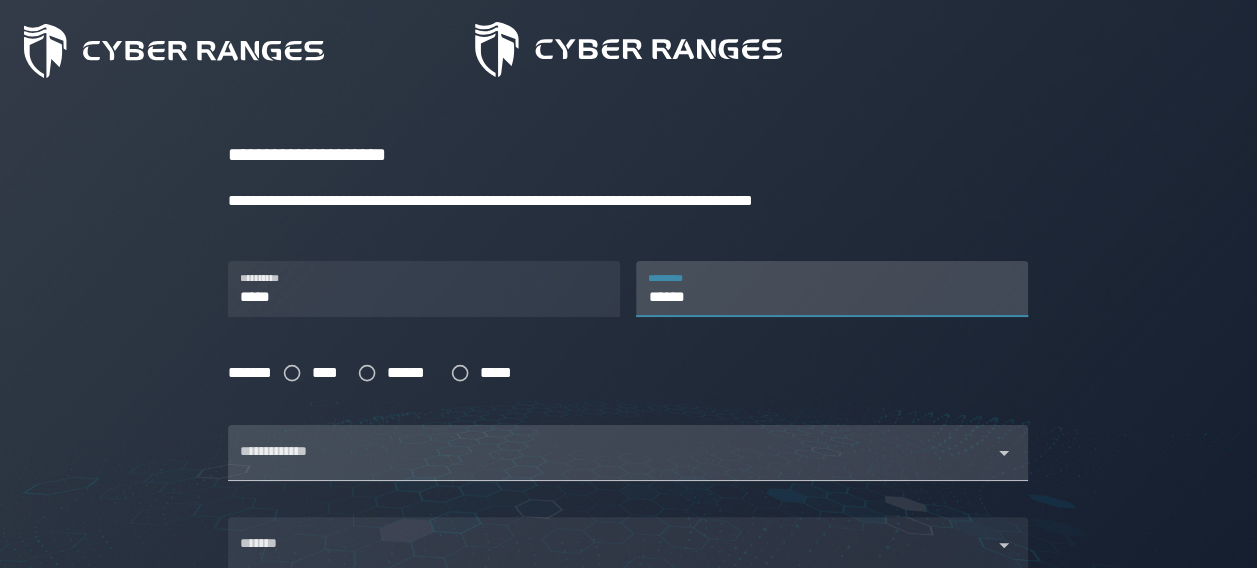 scroll, scrollTop: 300, scrollLeft: 0, axis: vertical 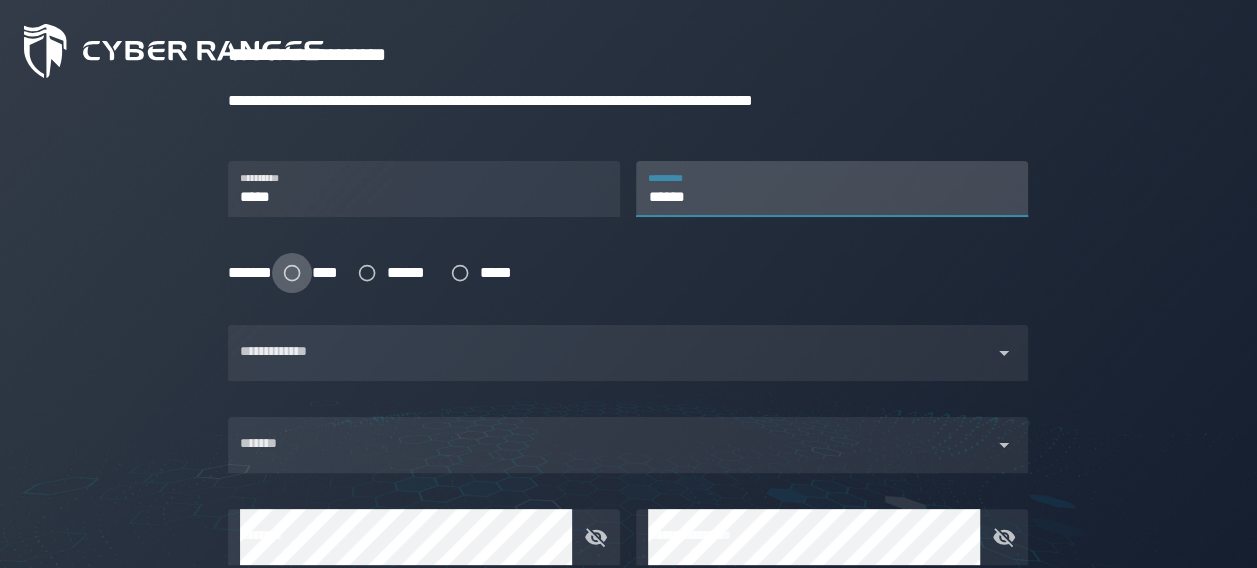 type on "******" 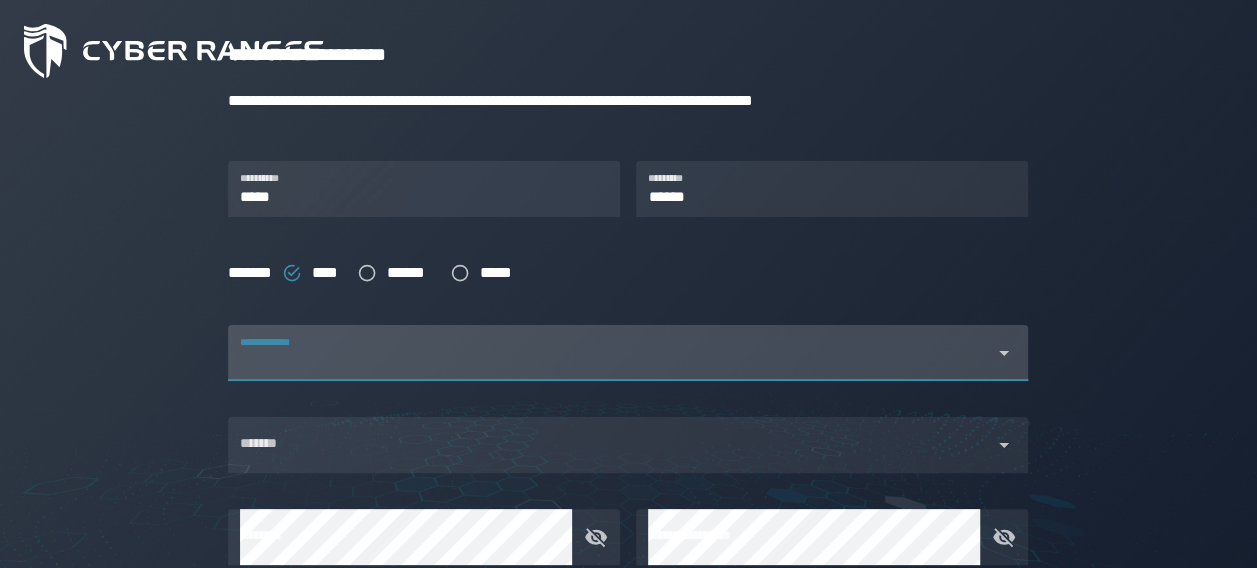 click on "**********" at bounding box center (610, 353) 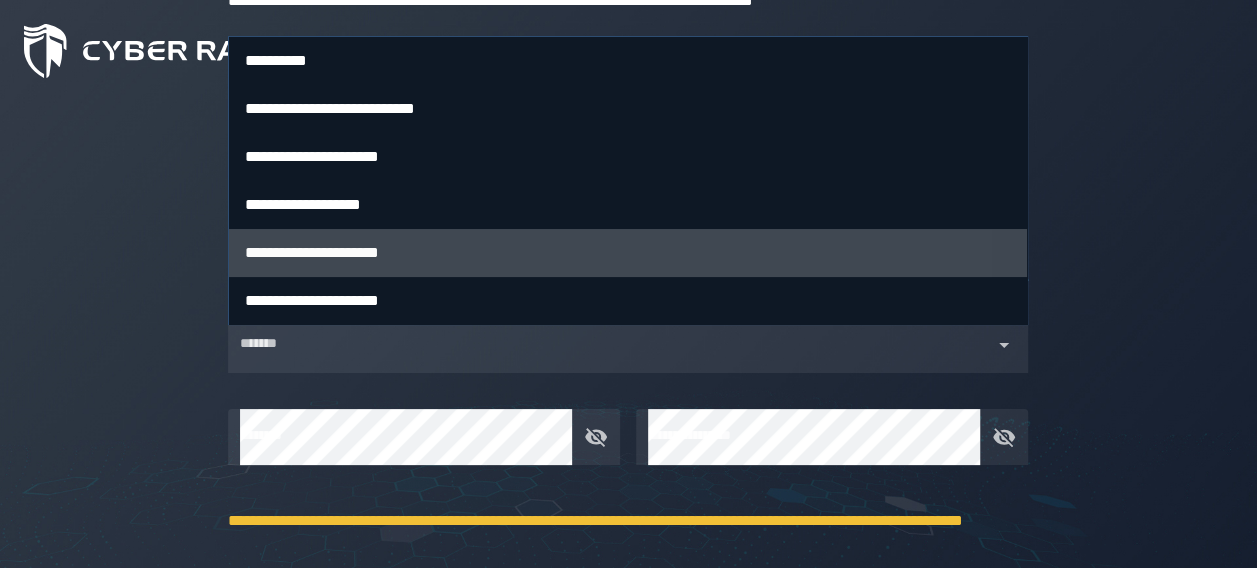 scroll, scrollTop: 300, scrollLeft: 0, axis: vertical 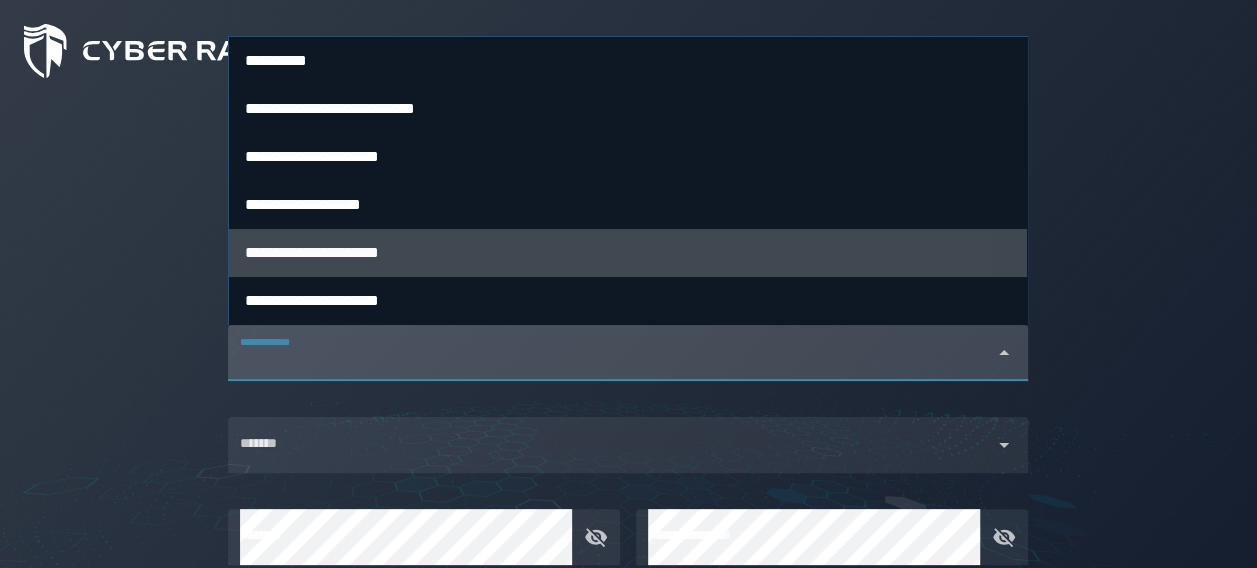 click on "**********" at bounding box center [628, 252] 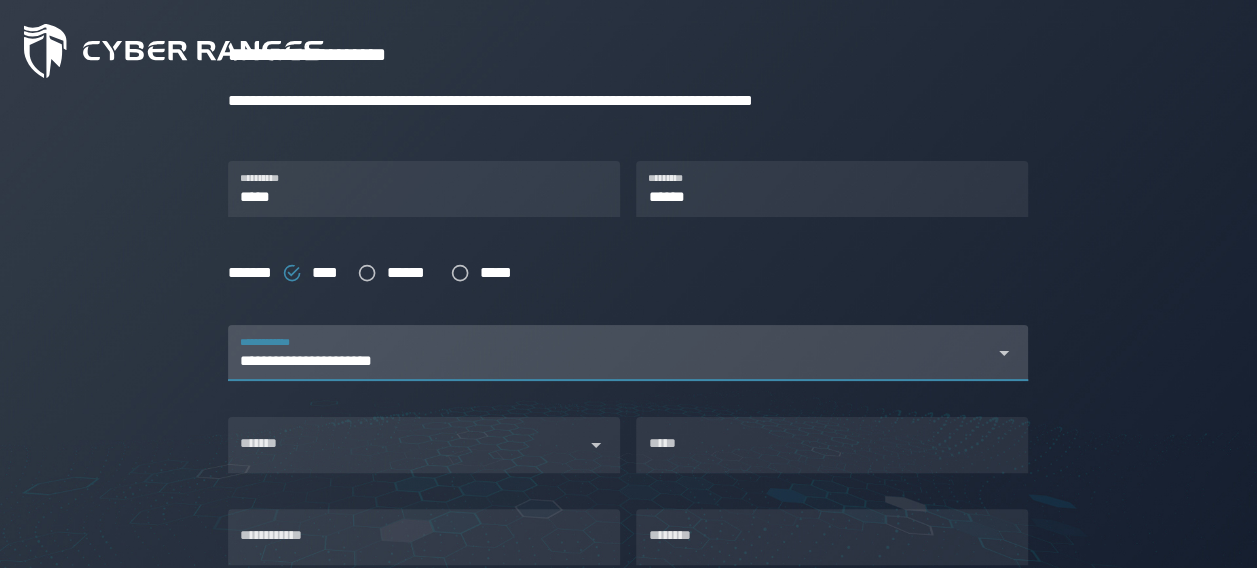 scroll, scrollTop: 400, scrollLeft: 0, axis: vertical 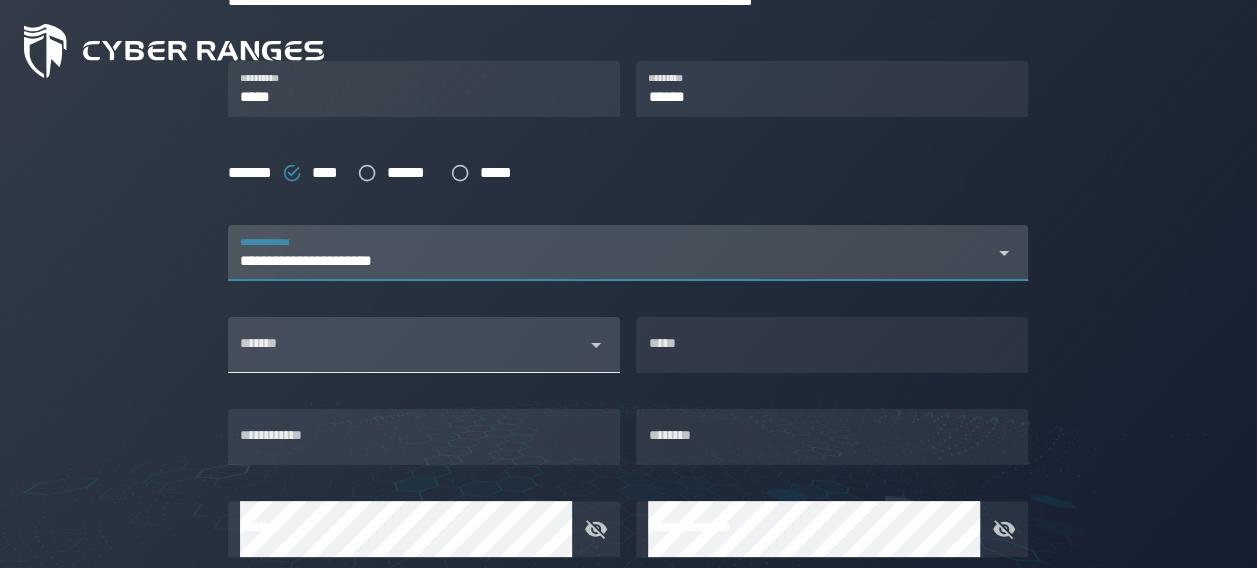 click on "*******" at bounding box center (406, 345) 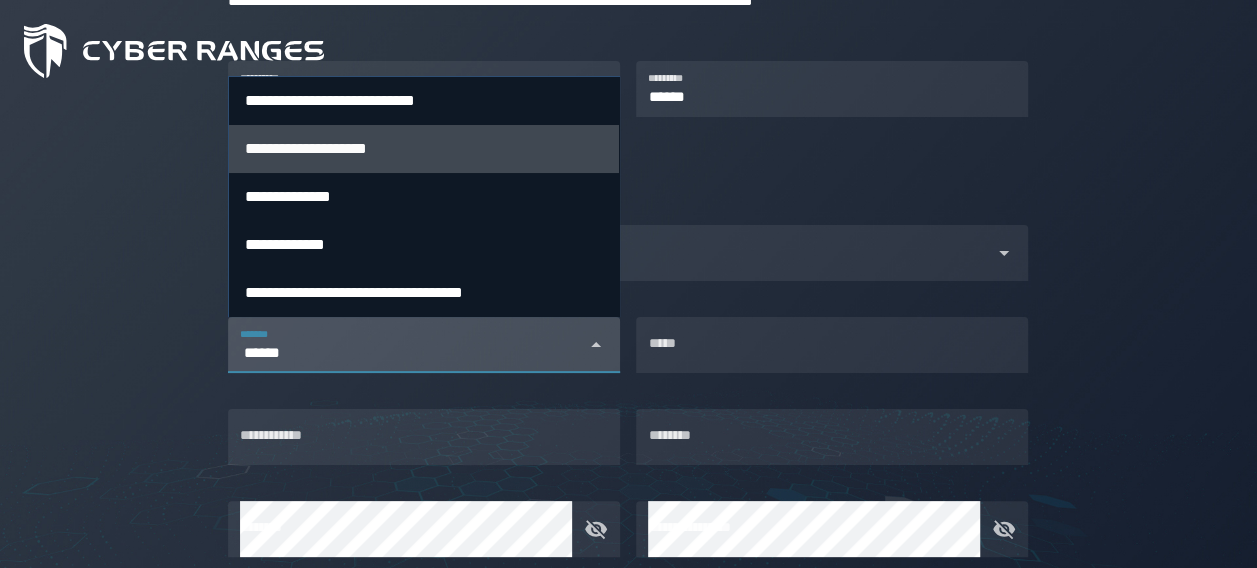 type on "******" 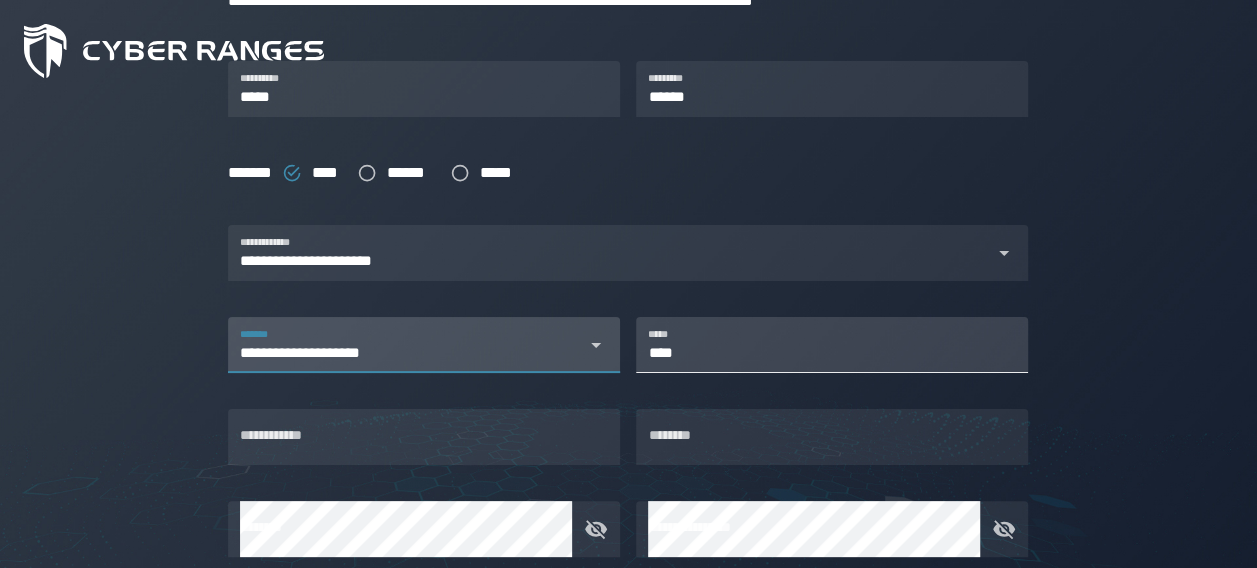 click on "****" at bounding box center [832, 345] 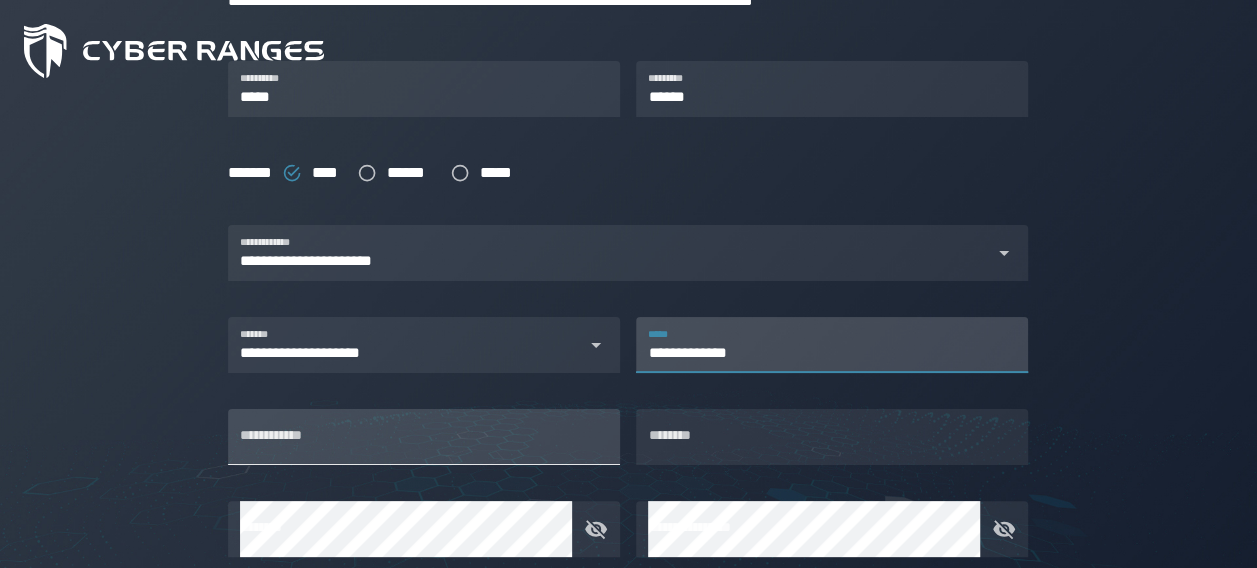 scroll, scrollTop: 500, scrollLeft: 0, axis: vertical 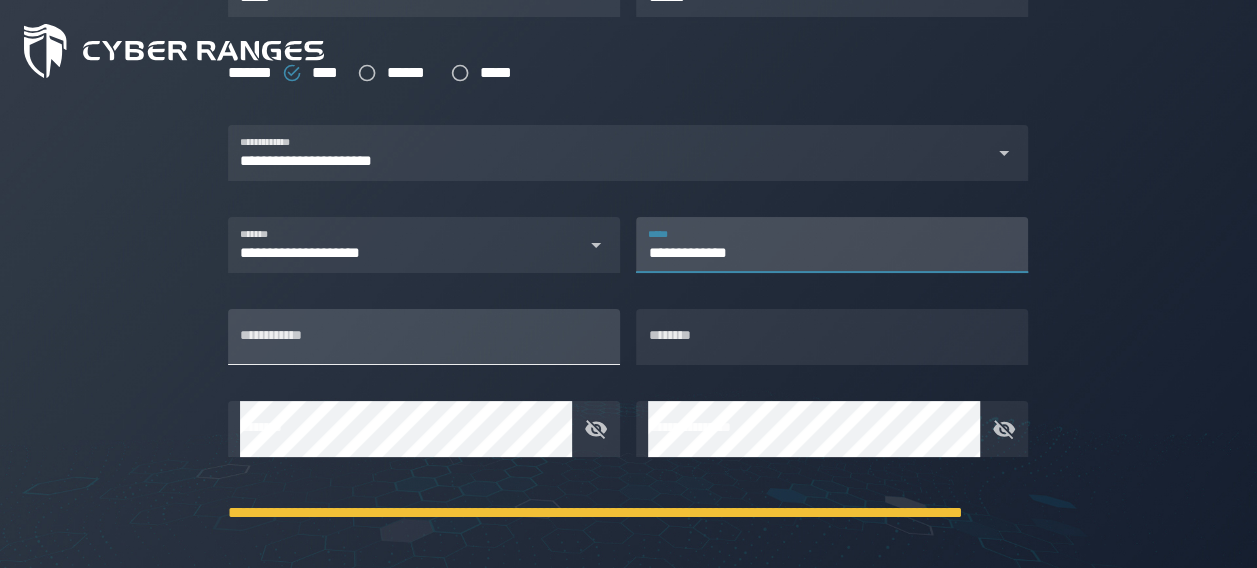 type on "**********" 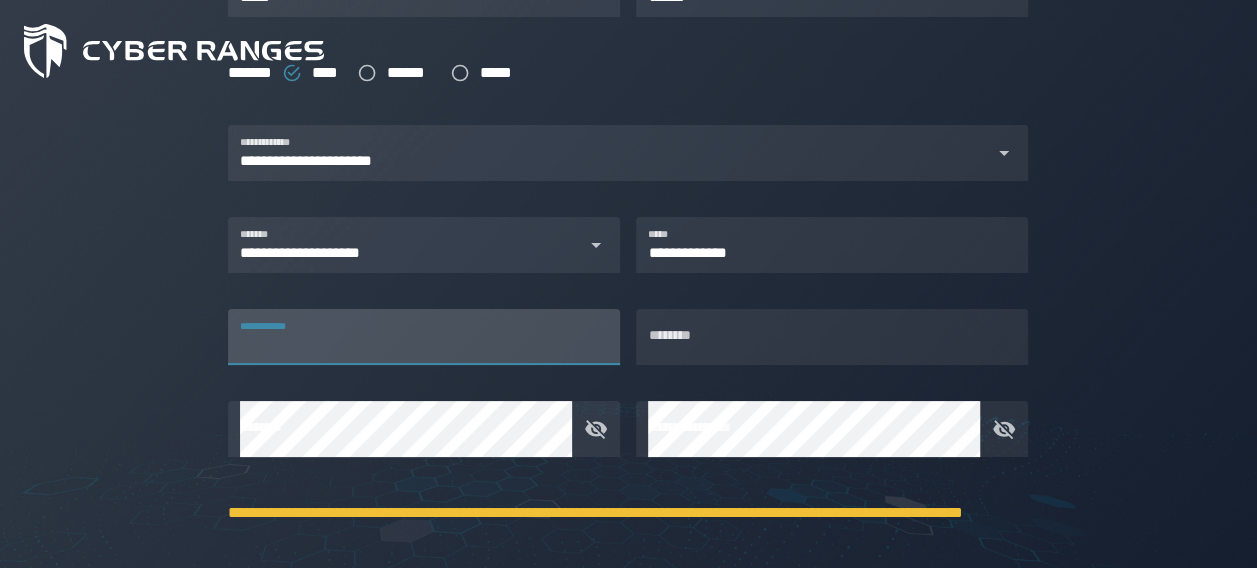 click on "**********" at bounding box center (424, 337) 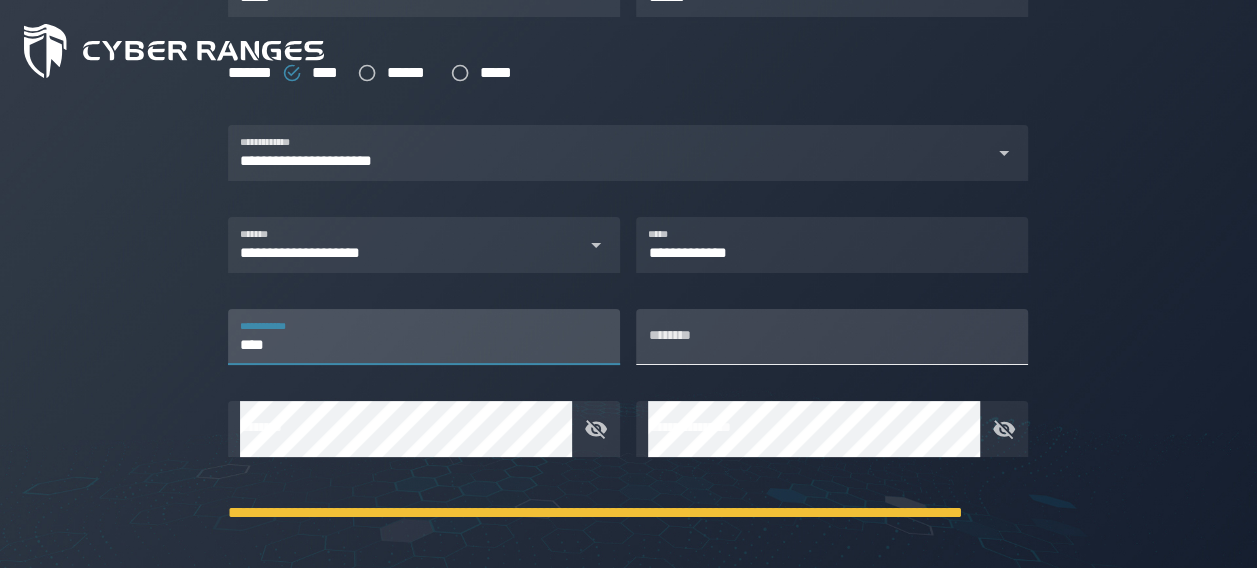 type on "****" 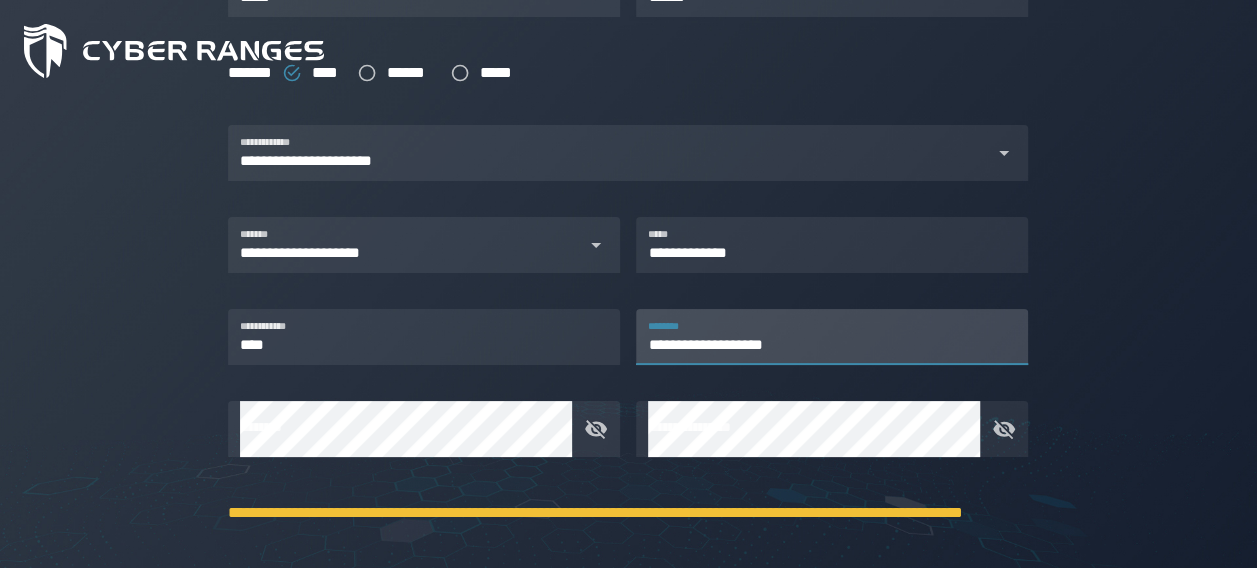 type on "**********" 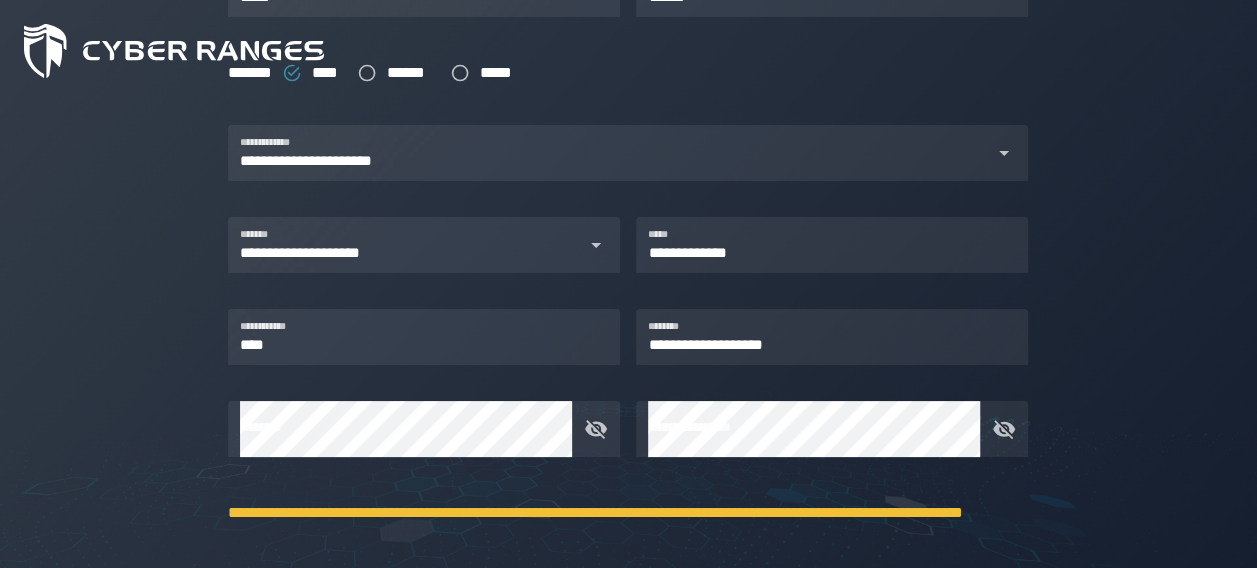 click 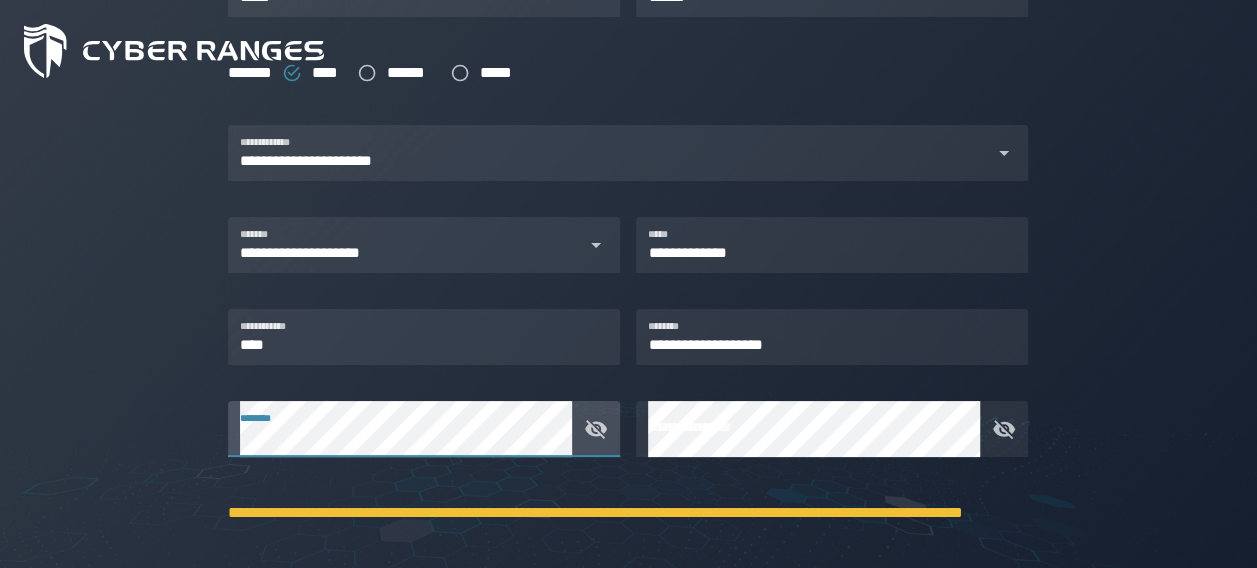 click 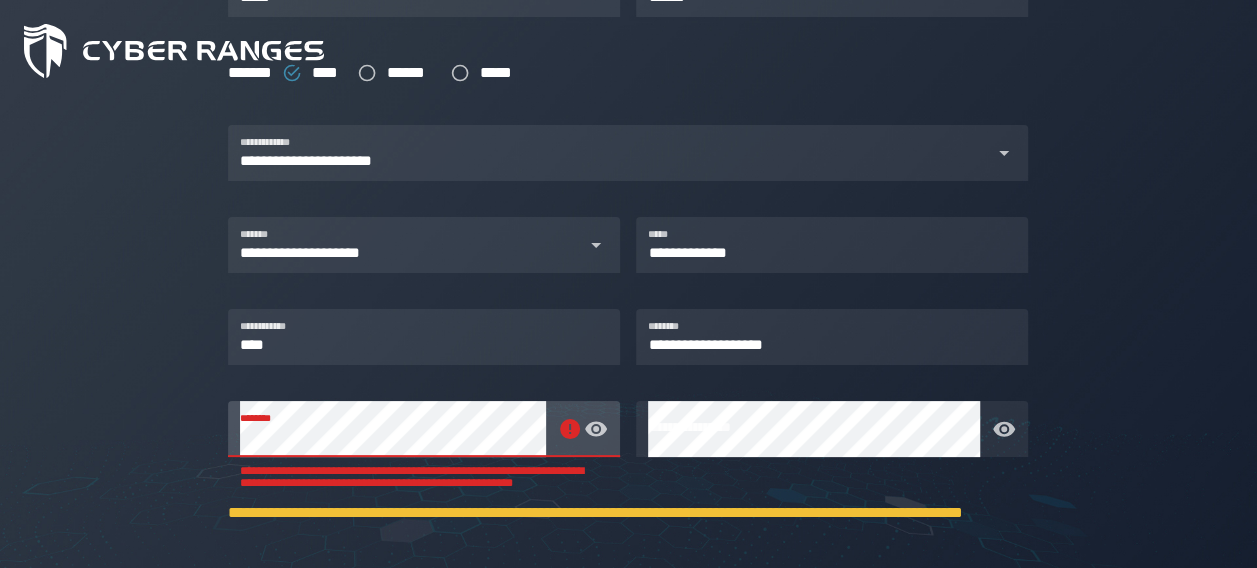click 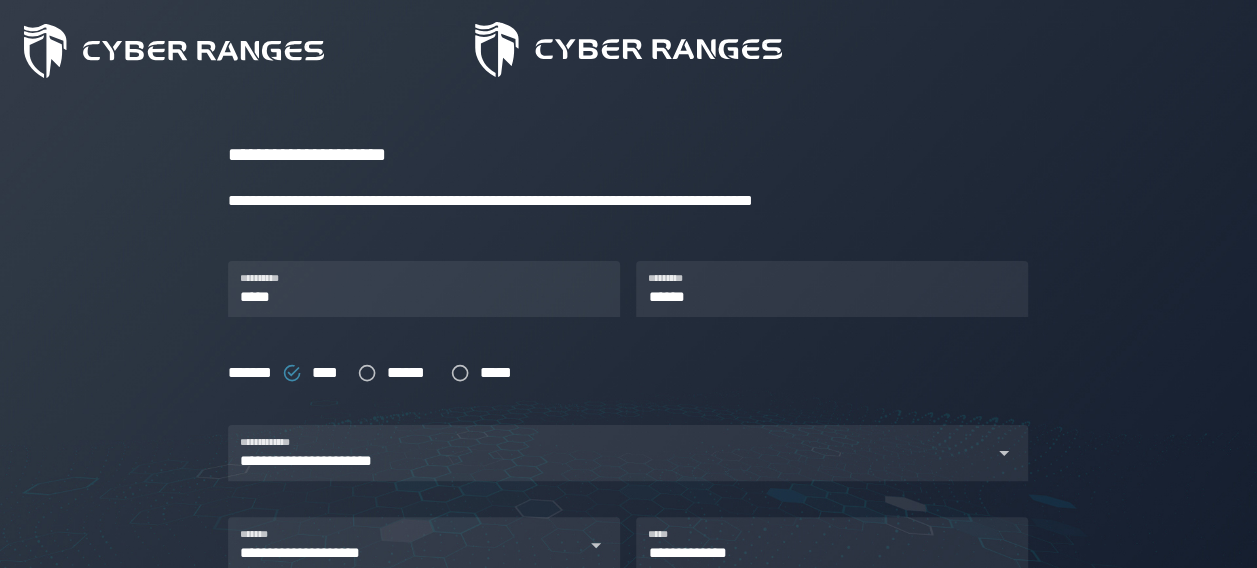 scroll, scrollTop: 0, scrollLeft: 0, axis: both 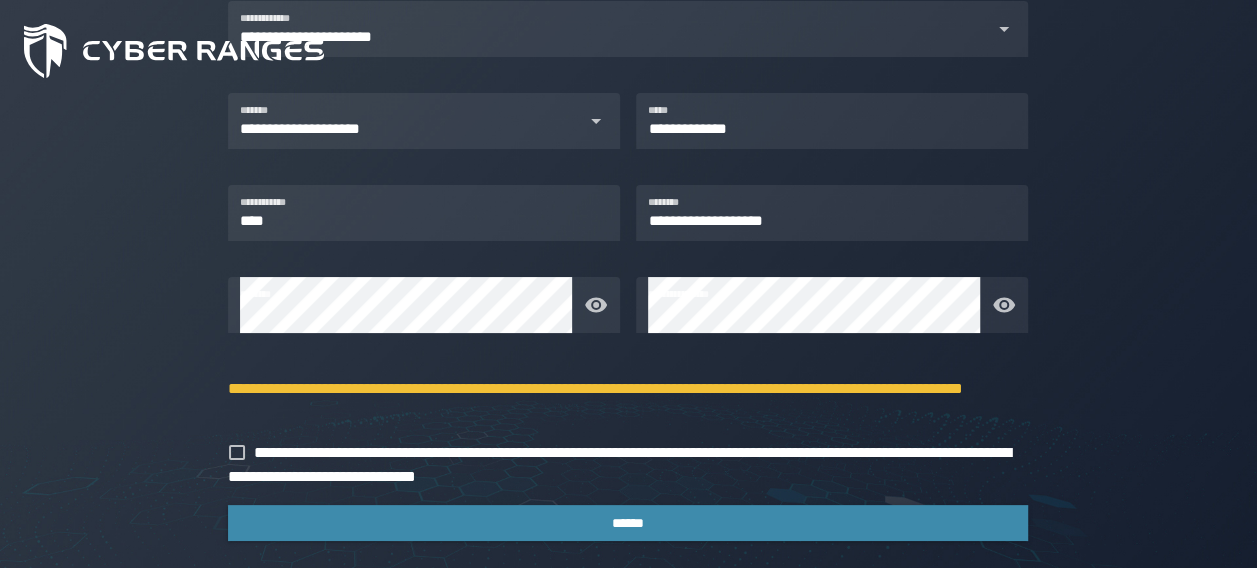 drag, startPoint x: 118, startPoint y: 194, endPoint x: 132, endPoint y: 288, distance: 95.036835 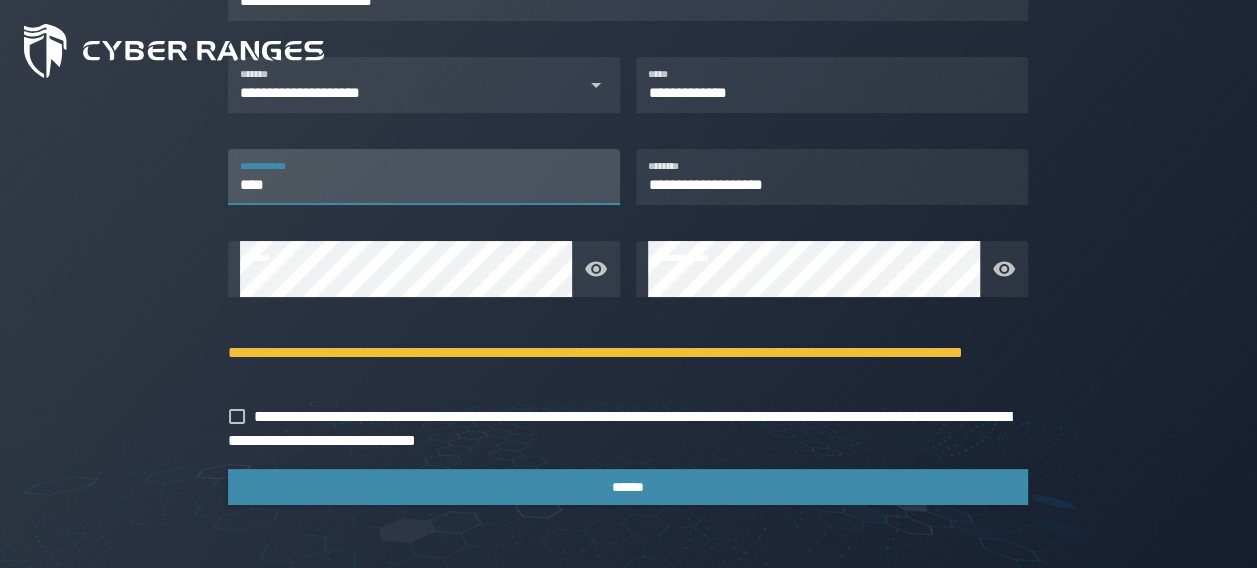 click on "****" at bounding box center (424, 177) 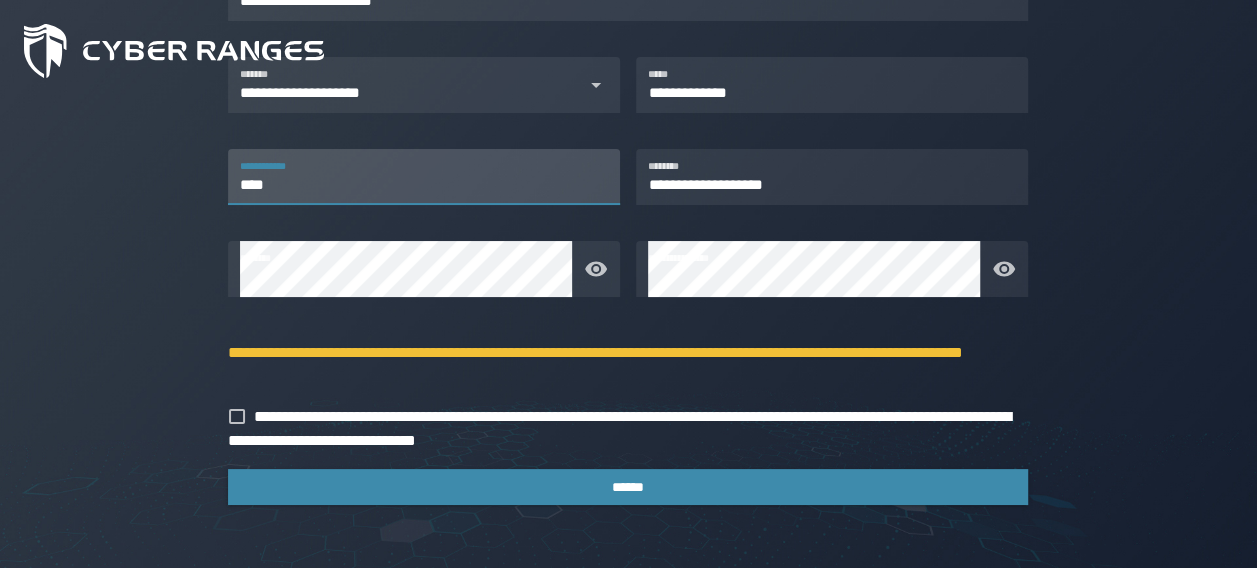 click on "**********" 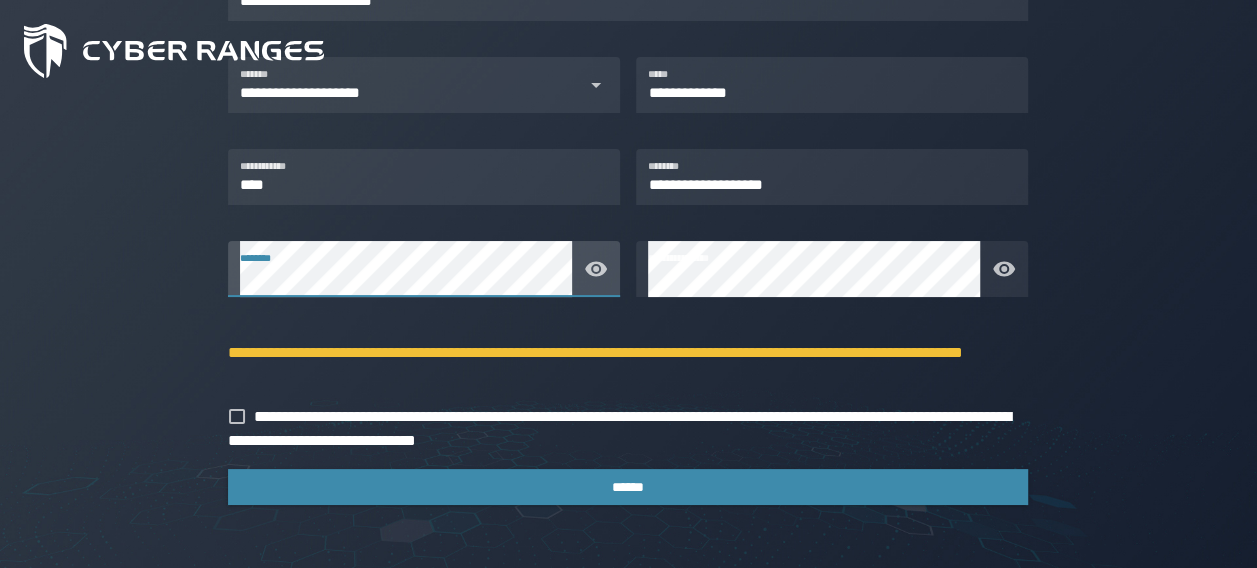 click at bounding box center [424, 307] 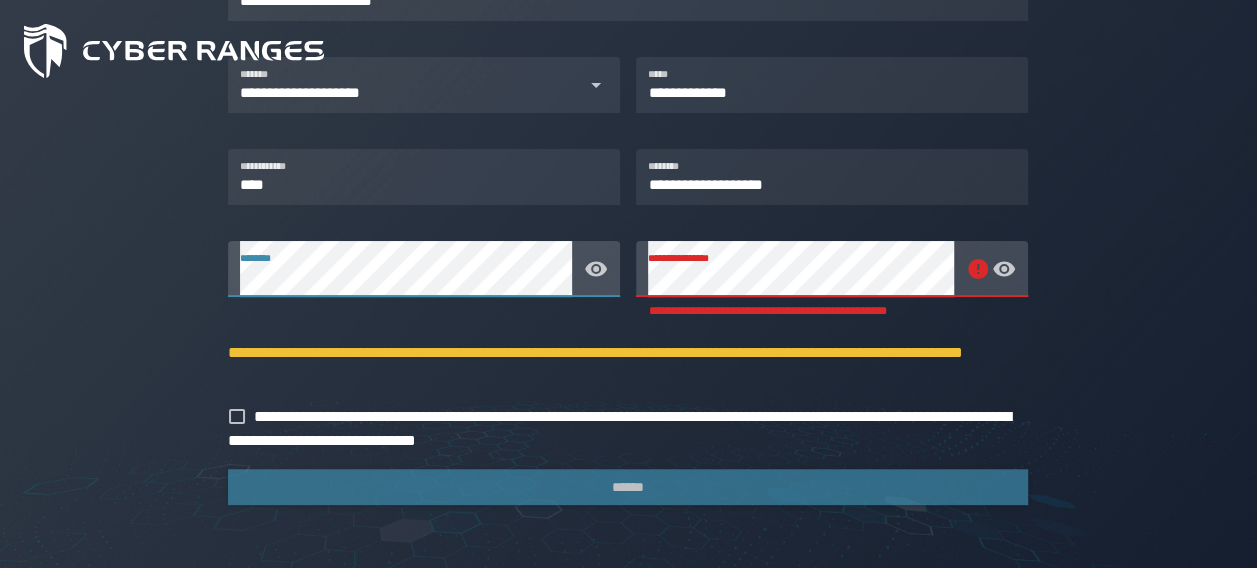 click on "**********" 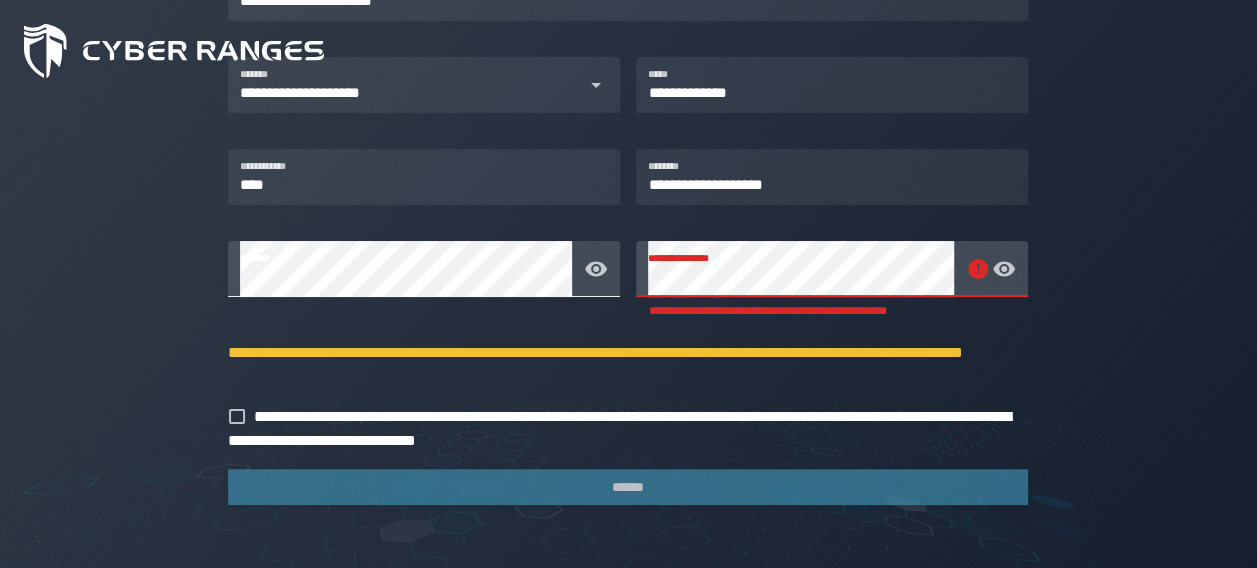 click on "**********" 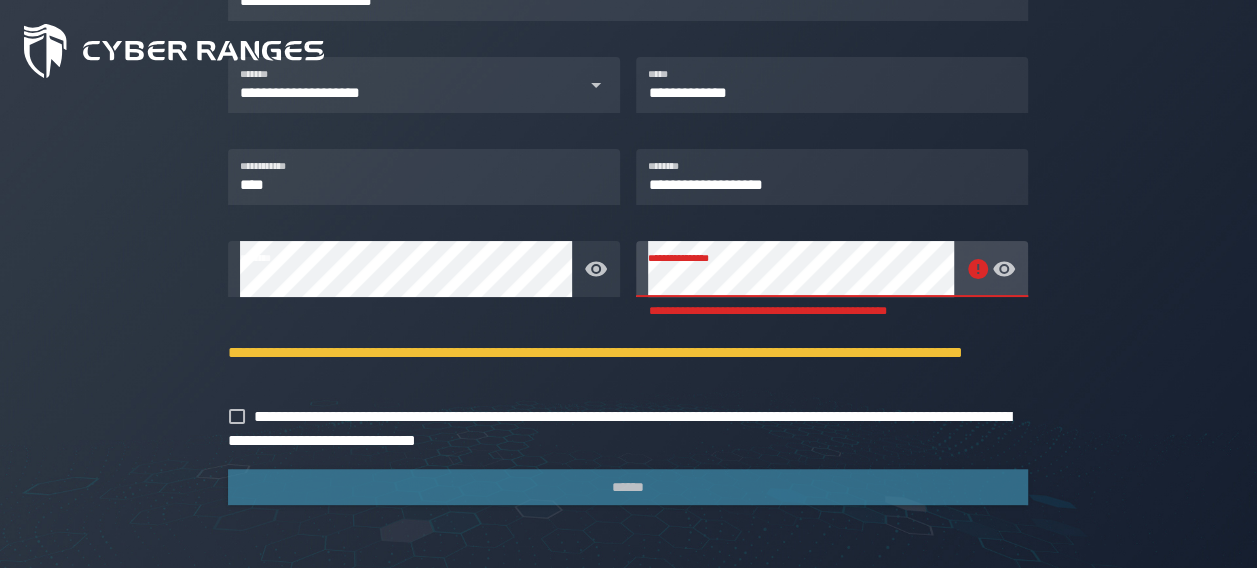 click on "**********" 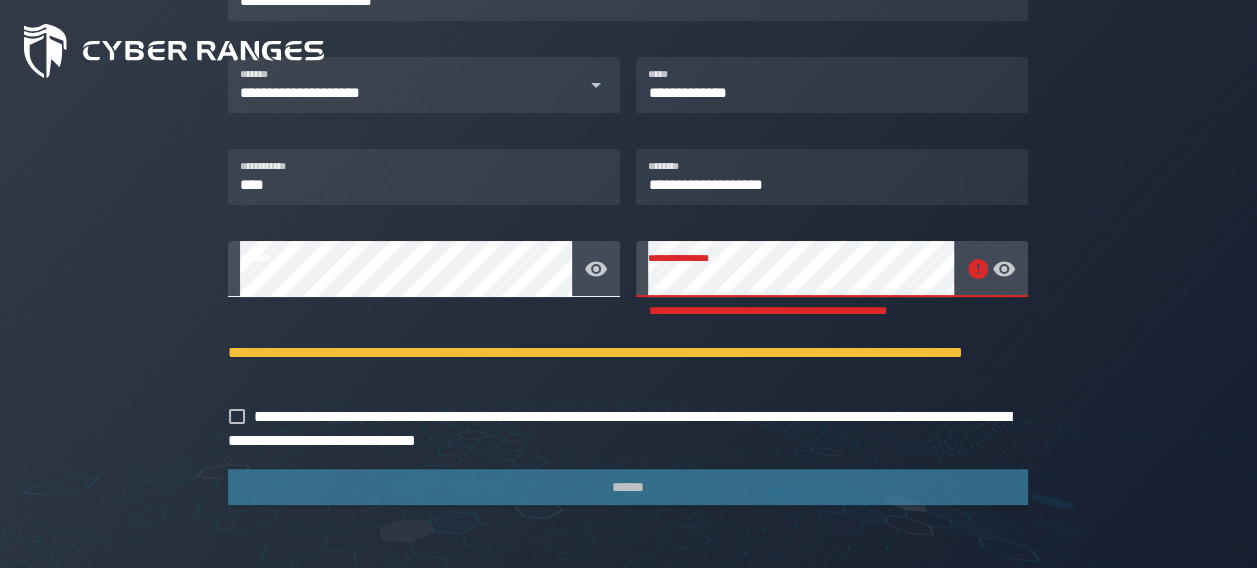 click on "**********" 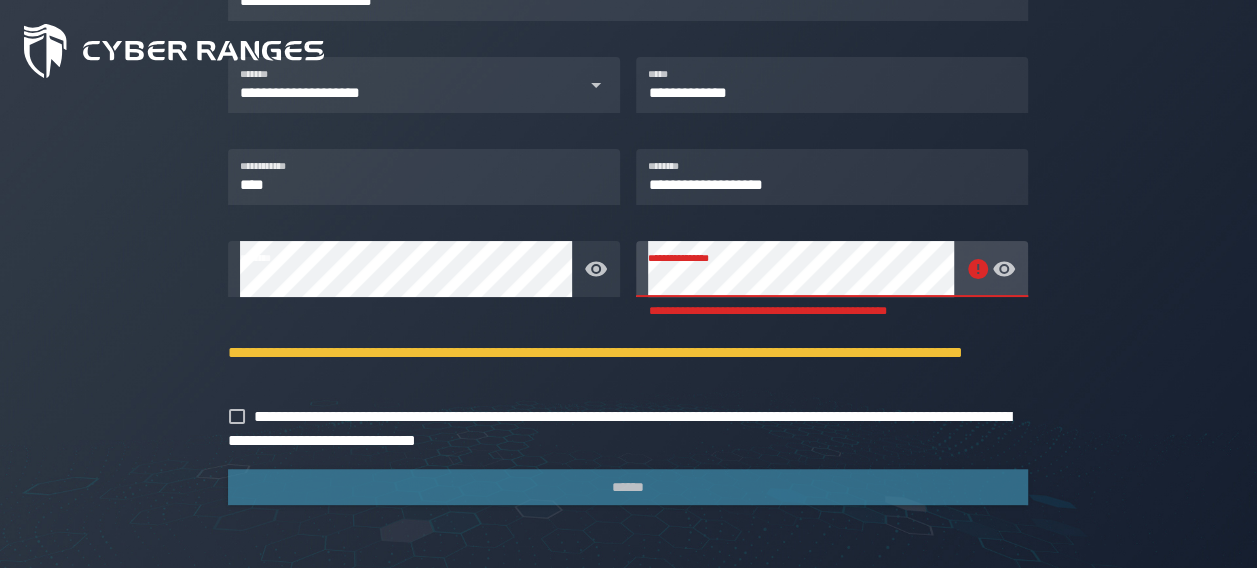 click on "**********" 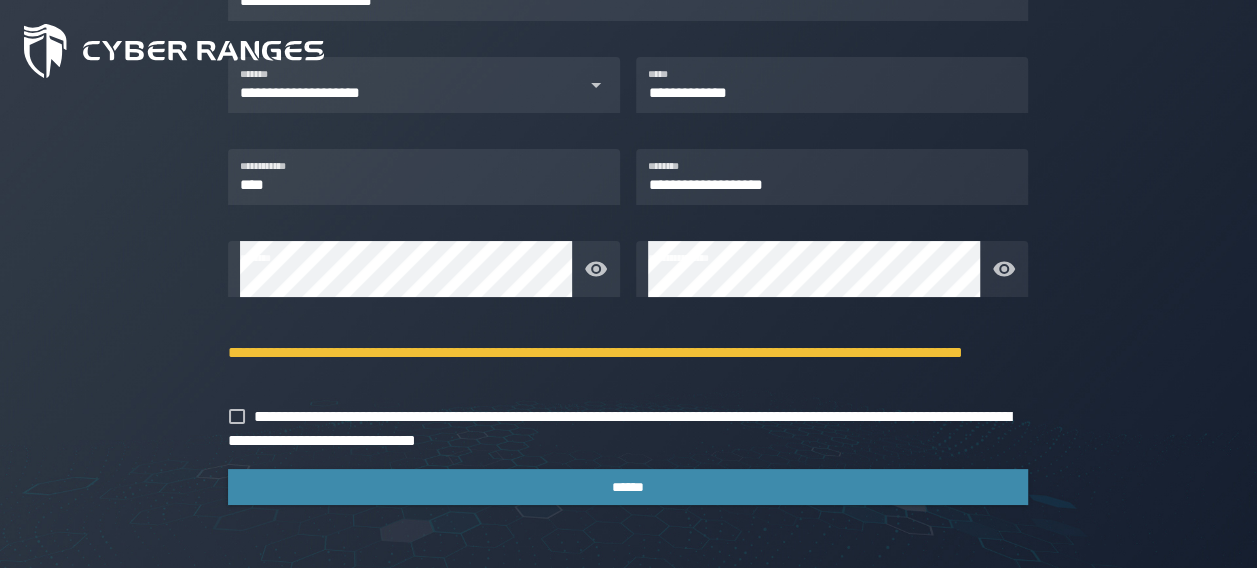 click on "**********" 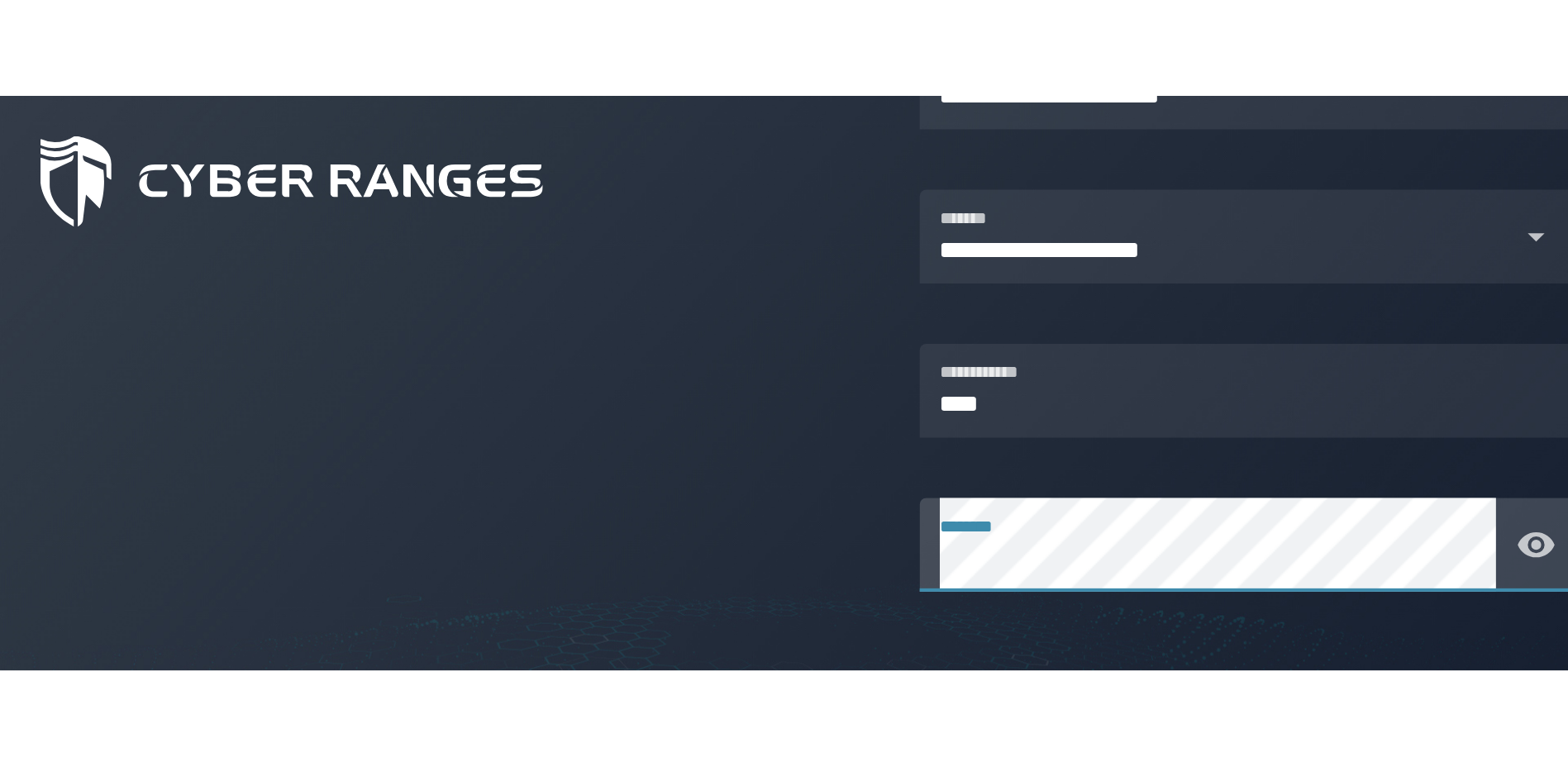 scroll, scrollTop: 249, scrollLeft: 0, axis: vertical 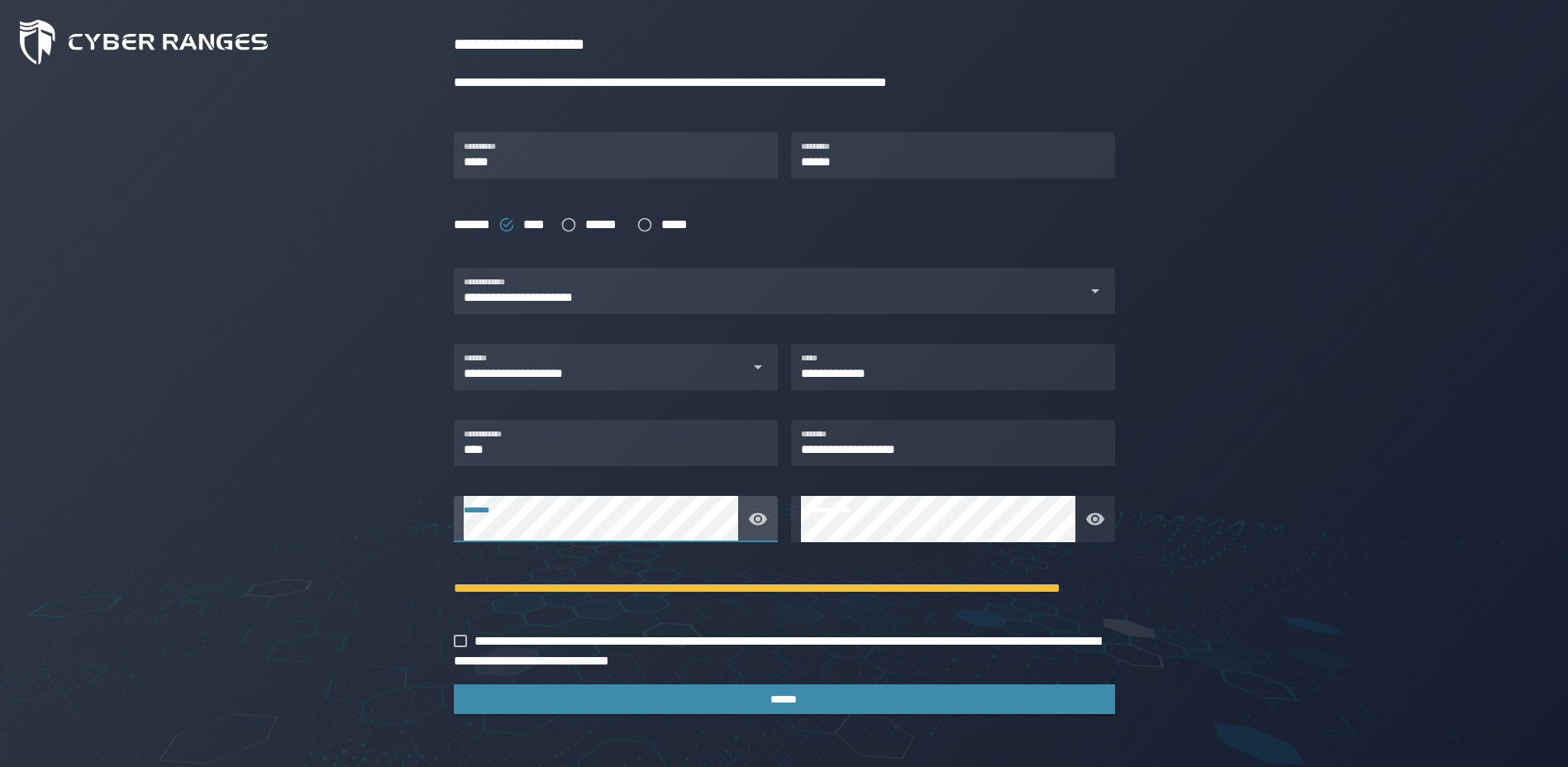 click on "**********" 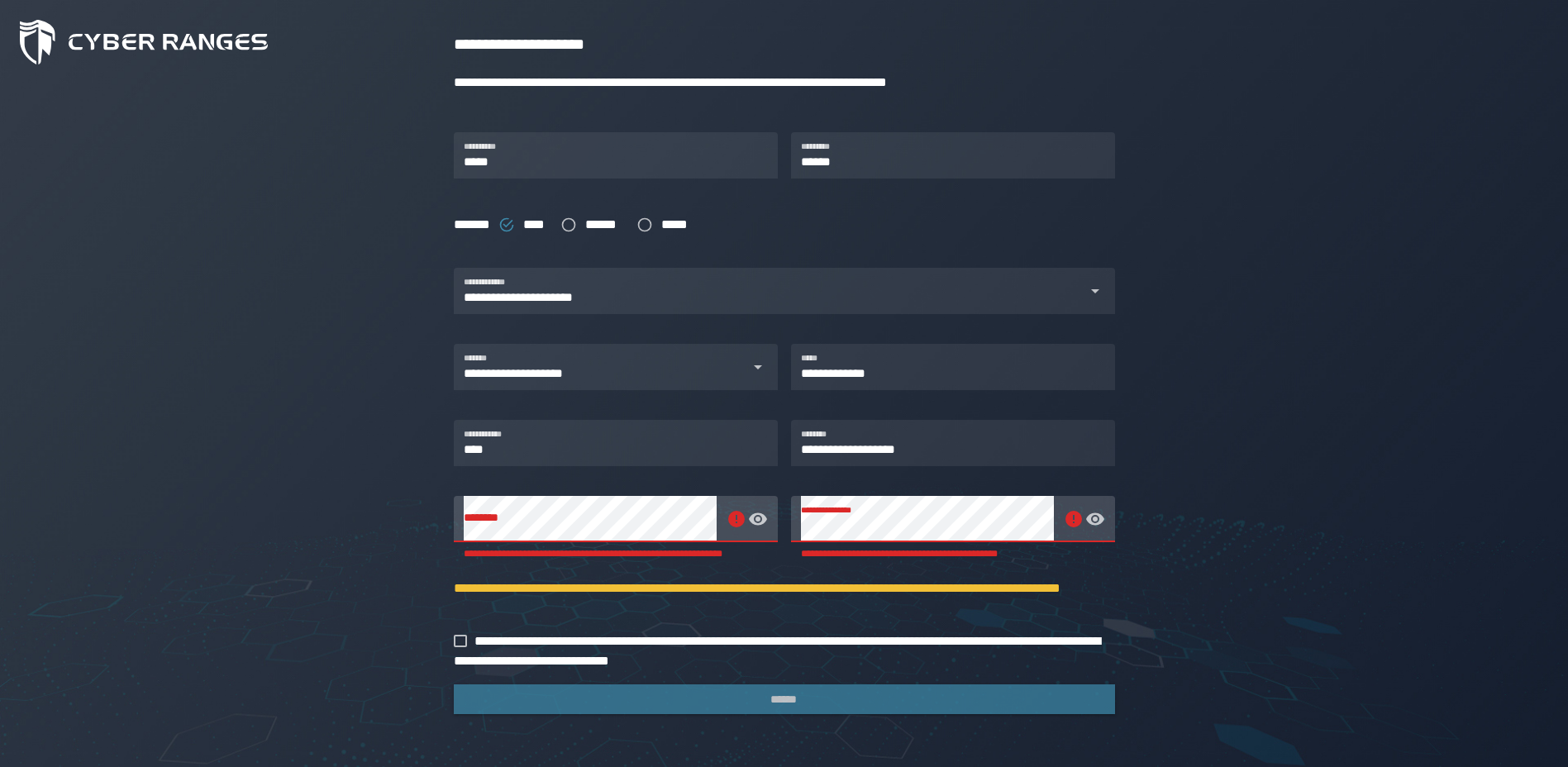 click on "**********" 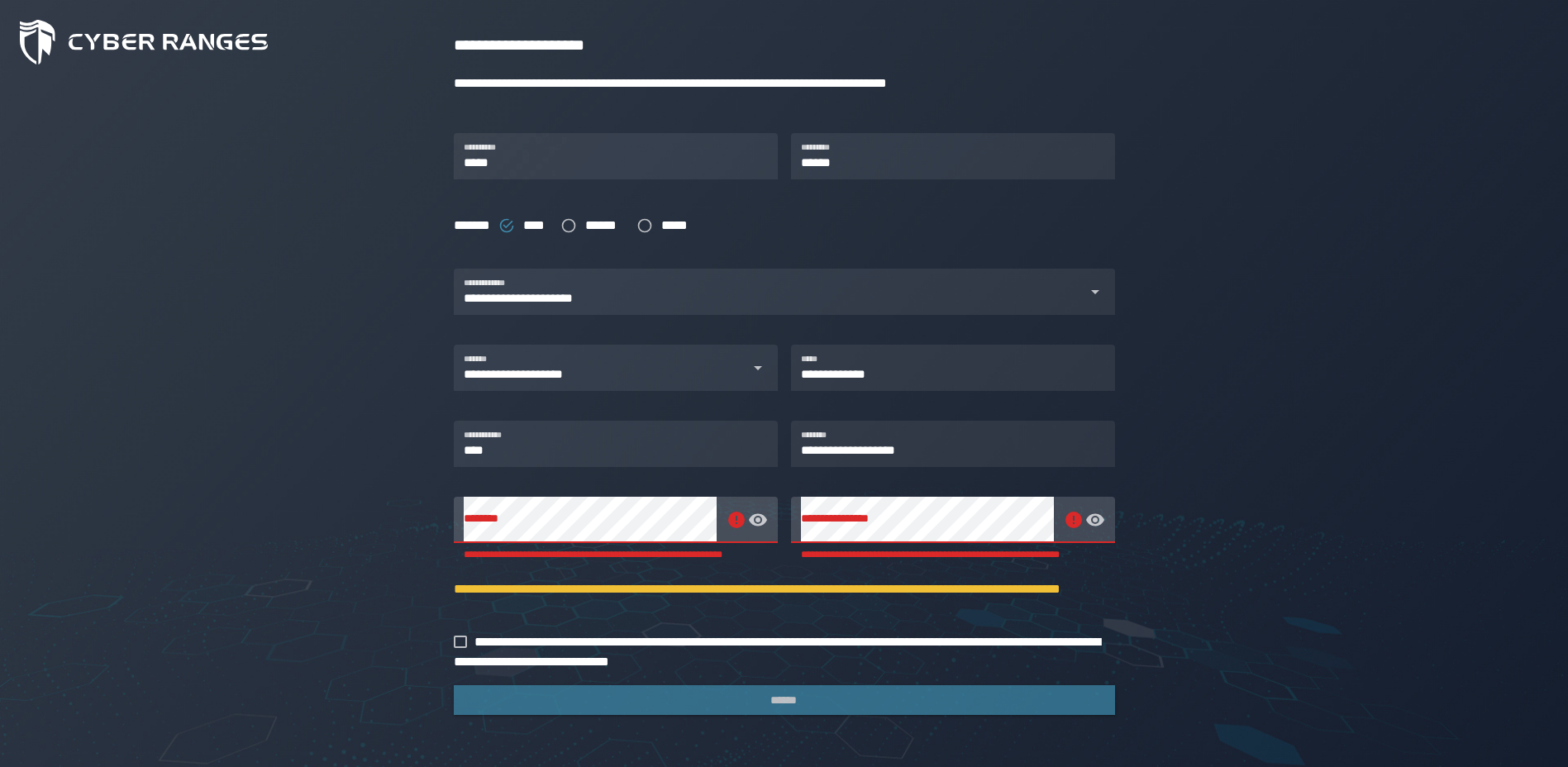 scroll, scrollTop: 249, scrollLeft: 0, axis: vertical 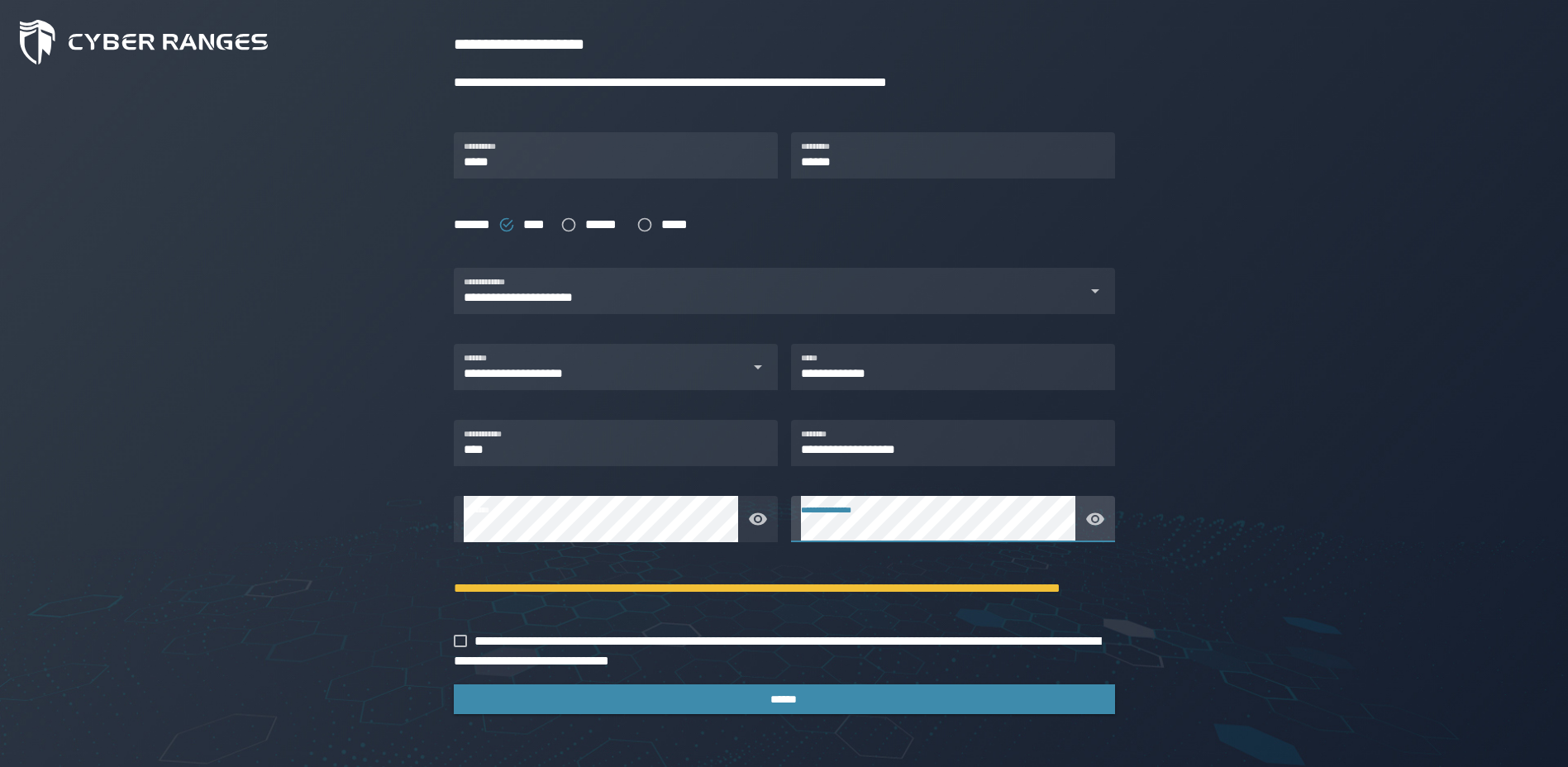 click on "**********" 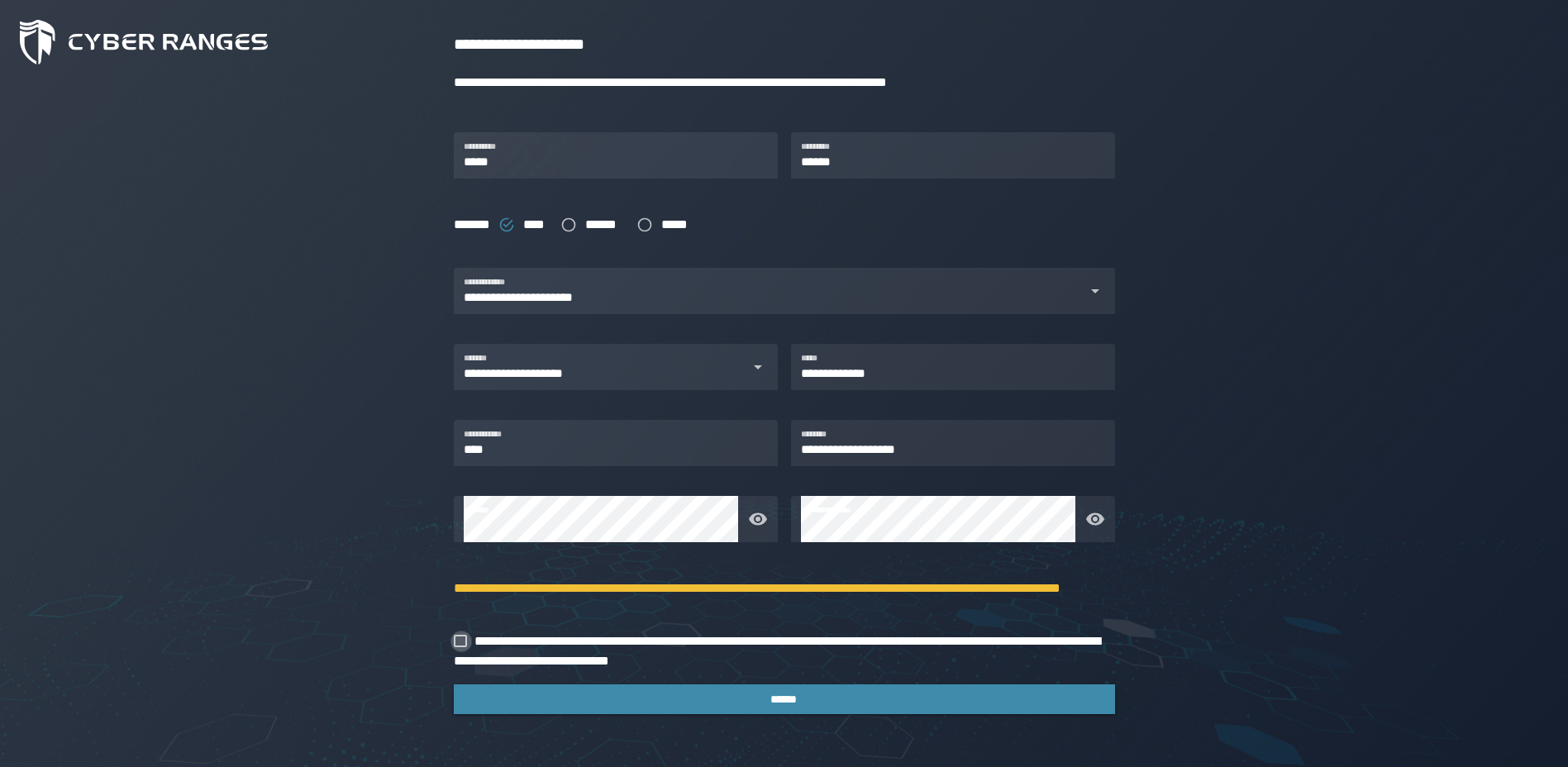 click at bounding box center [460, 641] 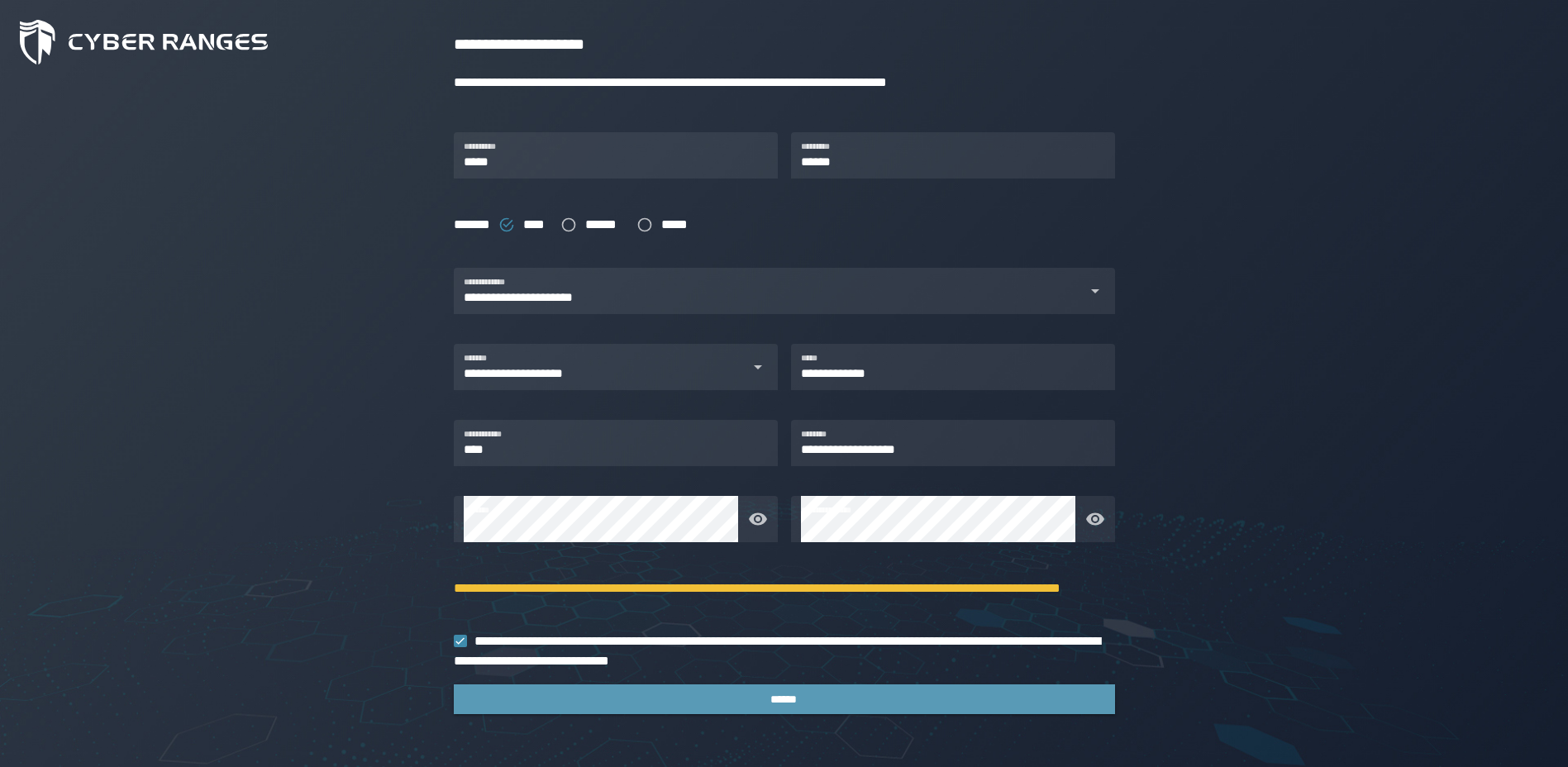 click on "******" at bounding box center (784, 699) 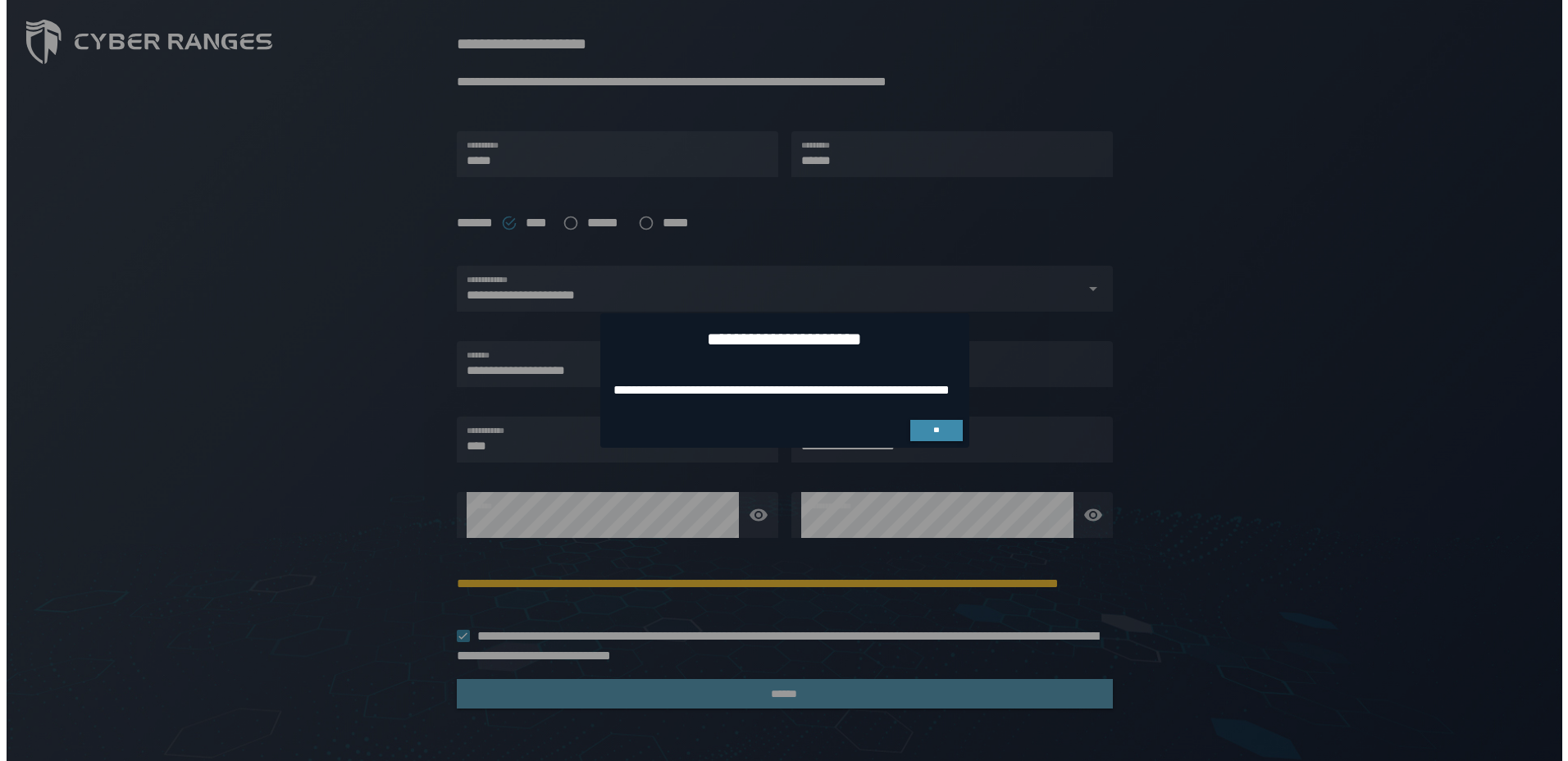 scroll, scrollTop: 0, scrollLeft: 0, axis: both 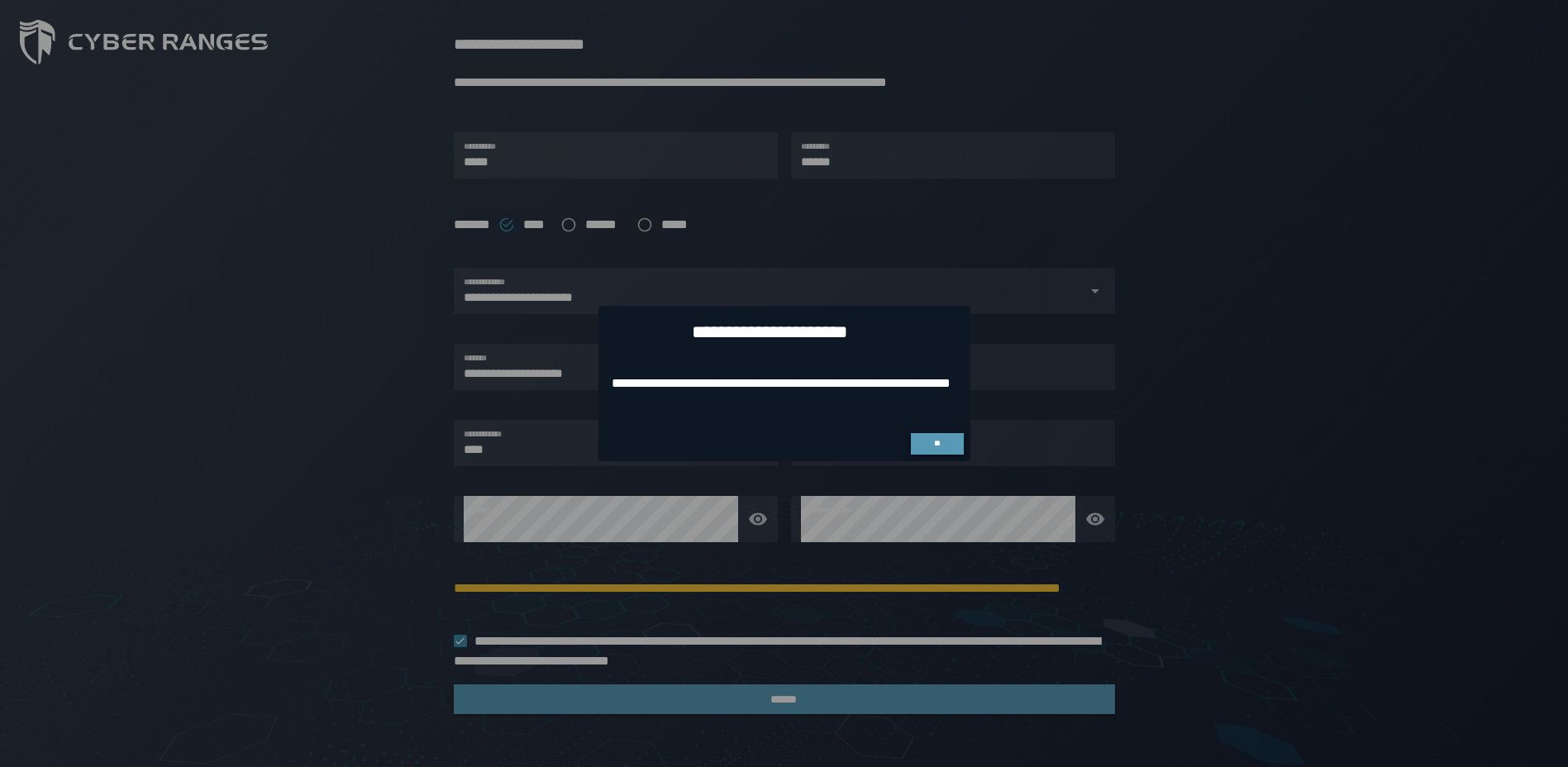 click on "**" at bounding box center [937, 443] 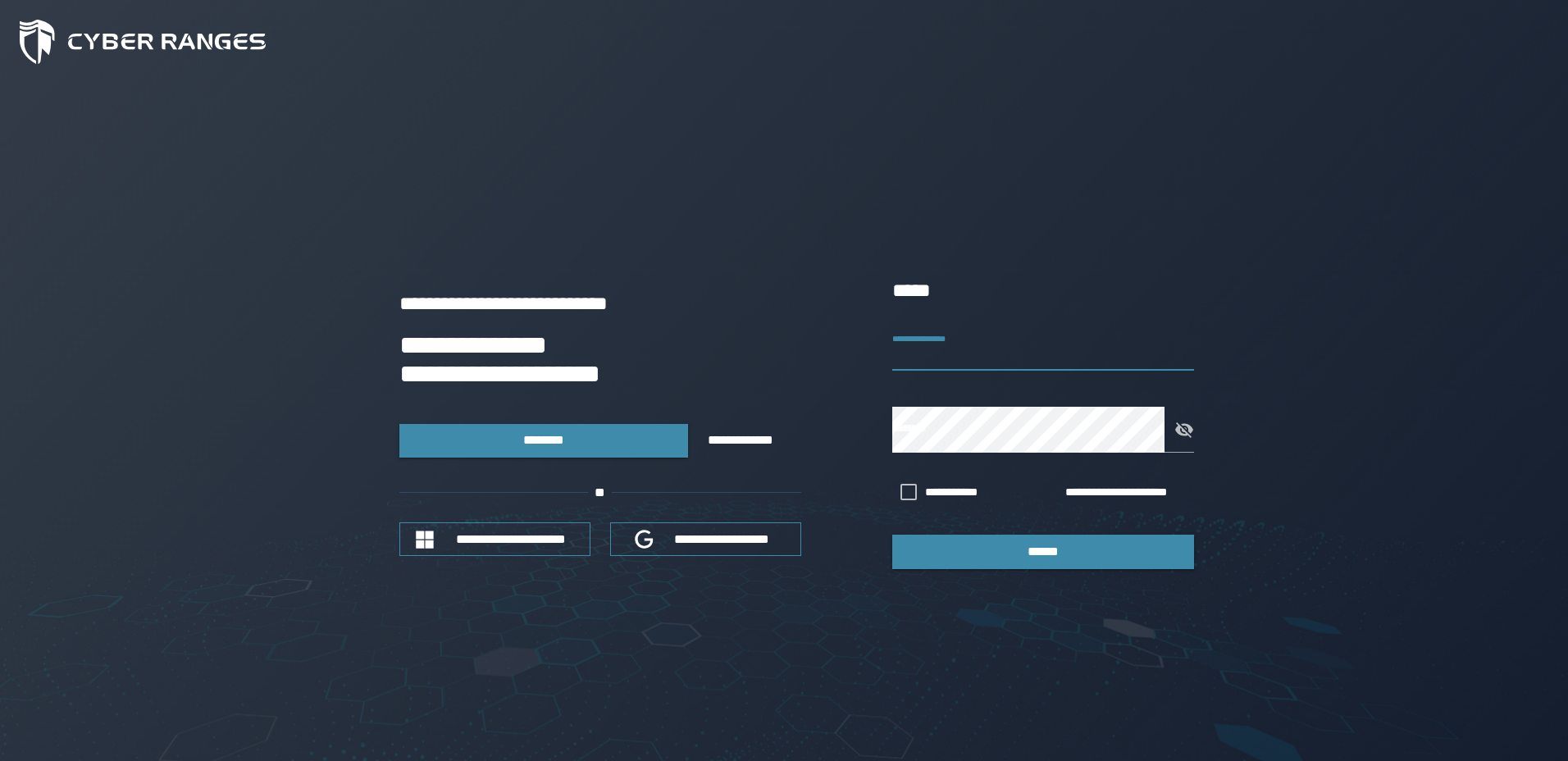 click on "**********" at bounding box center [1043, 348] 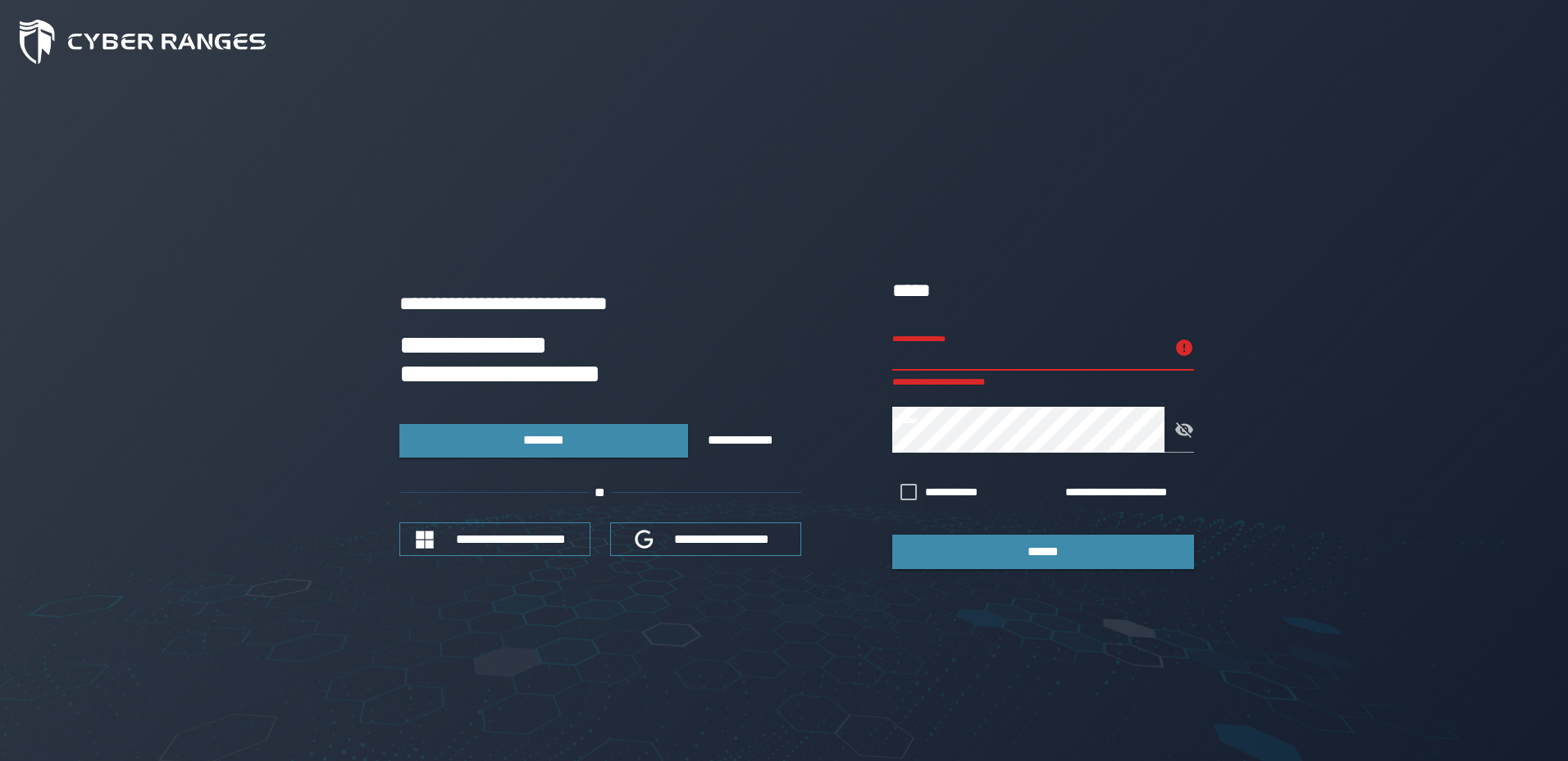 click on "**********" at bounding box center [1028, 348] 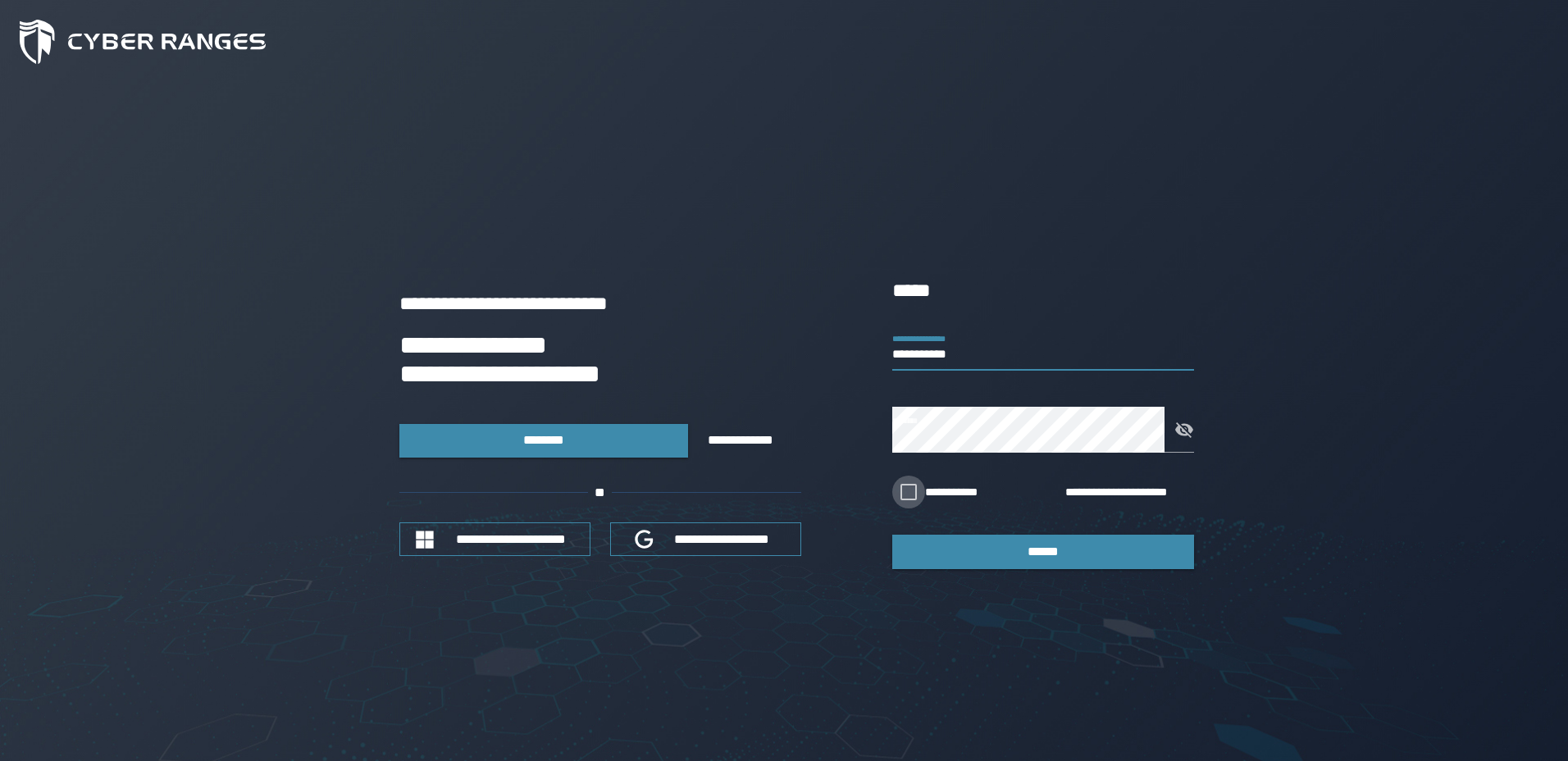 type on "**********" 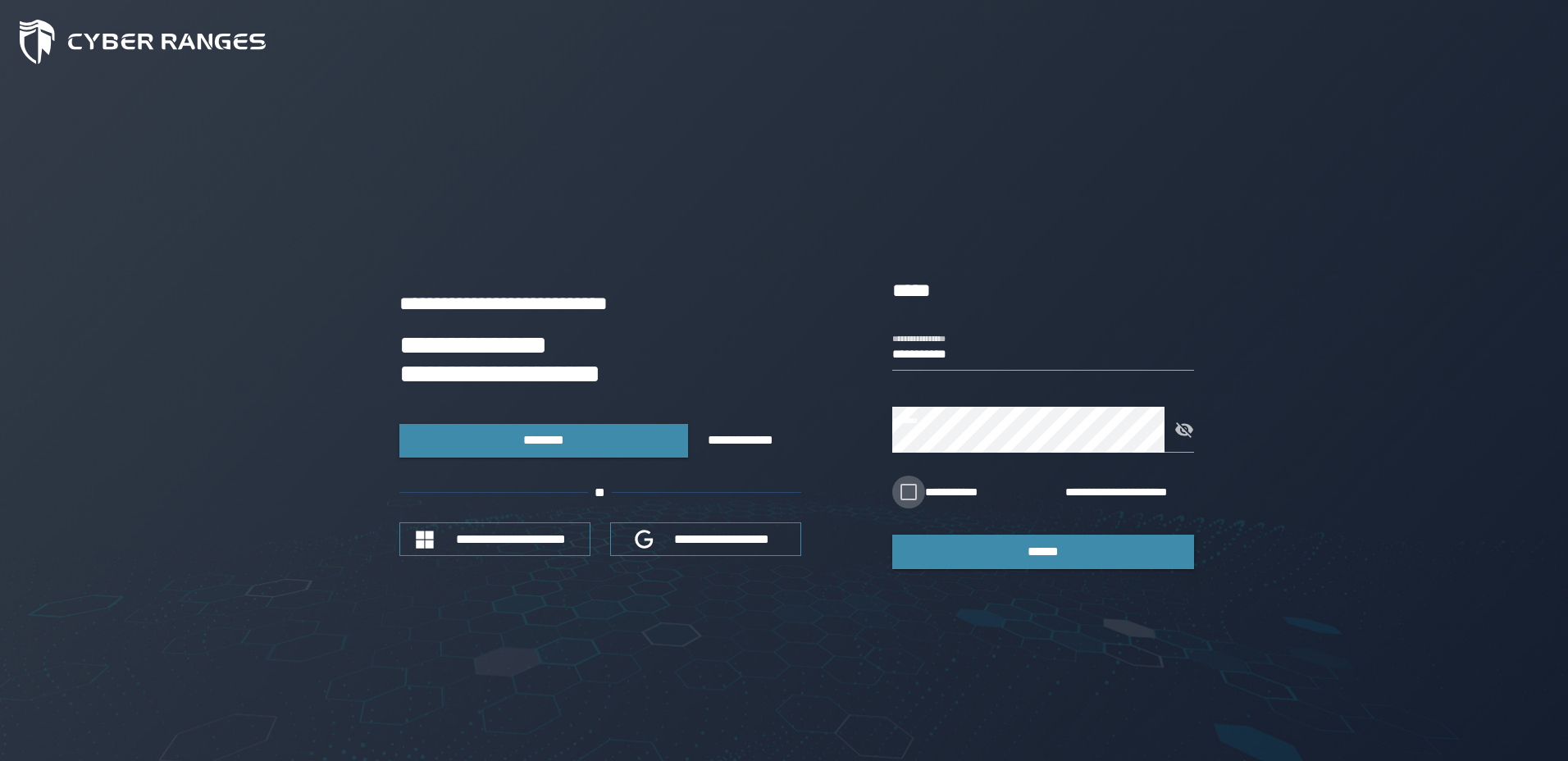 click on "**********" at bounding box center (964, 493) 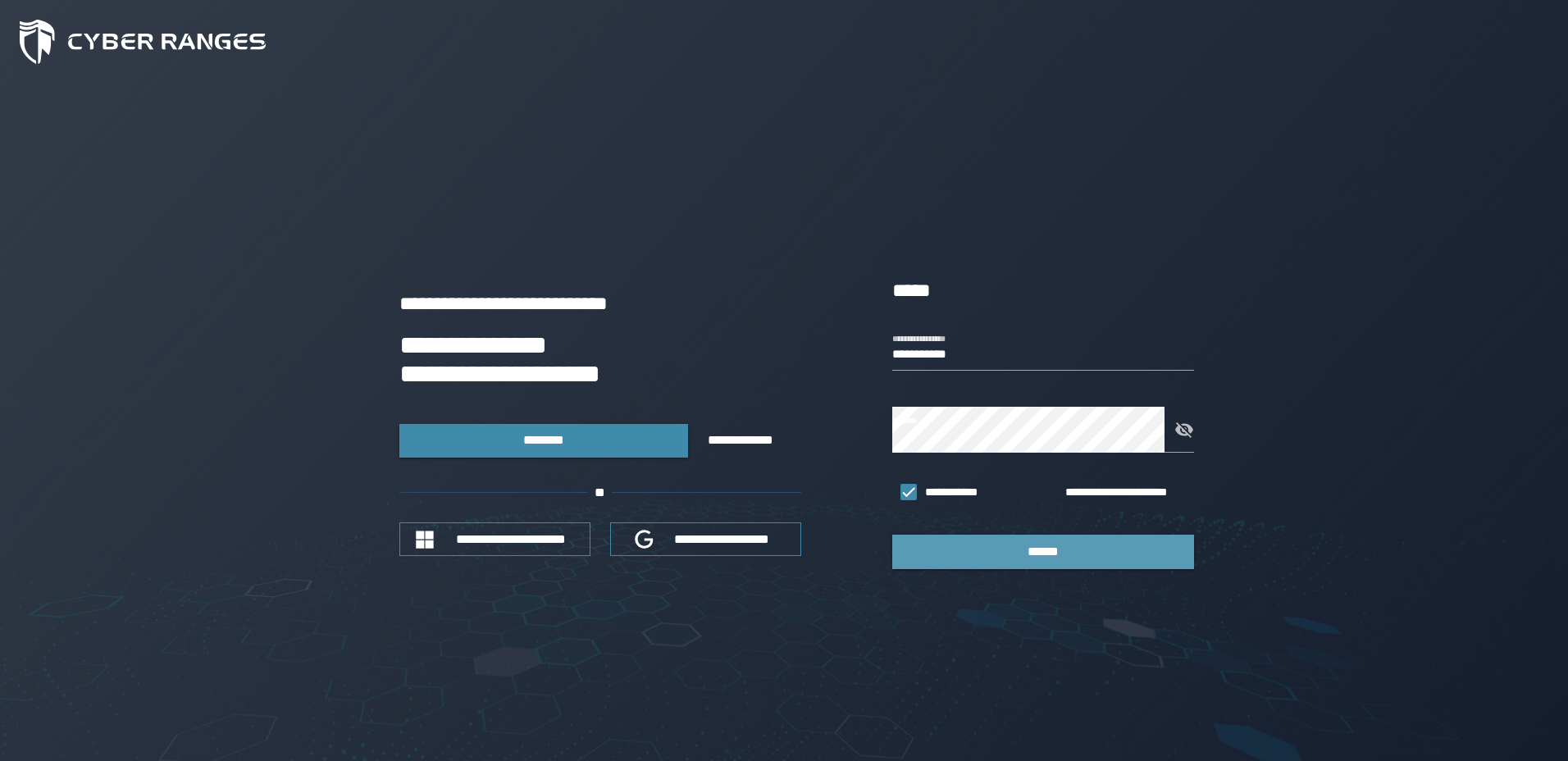 click on "******" at bounding box center (1043, 551) 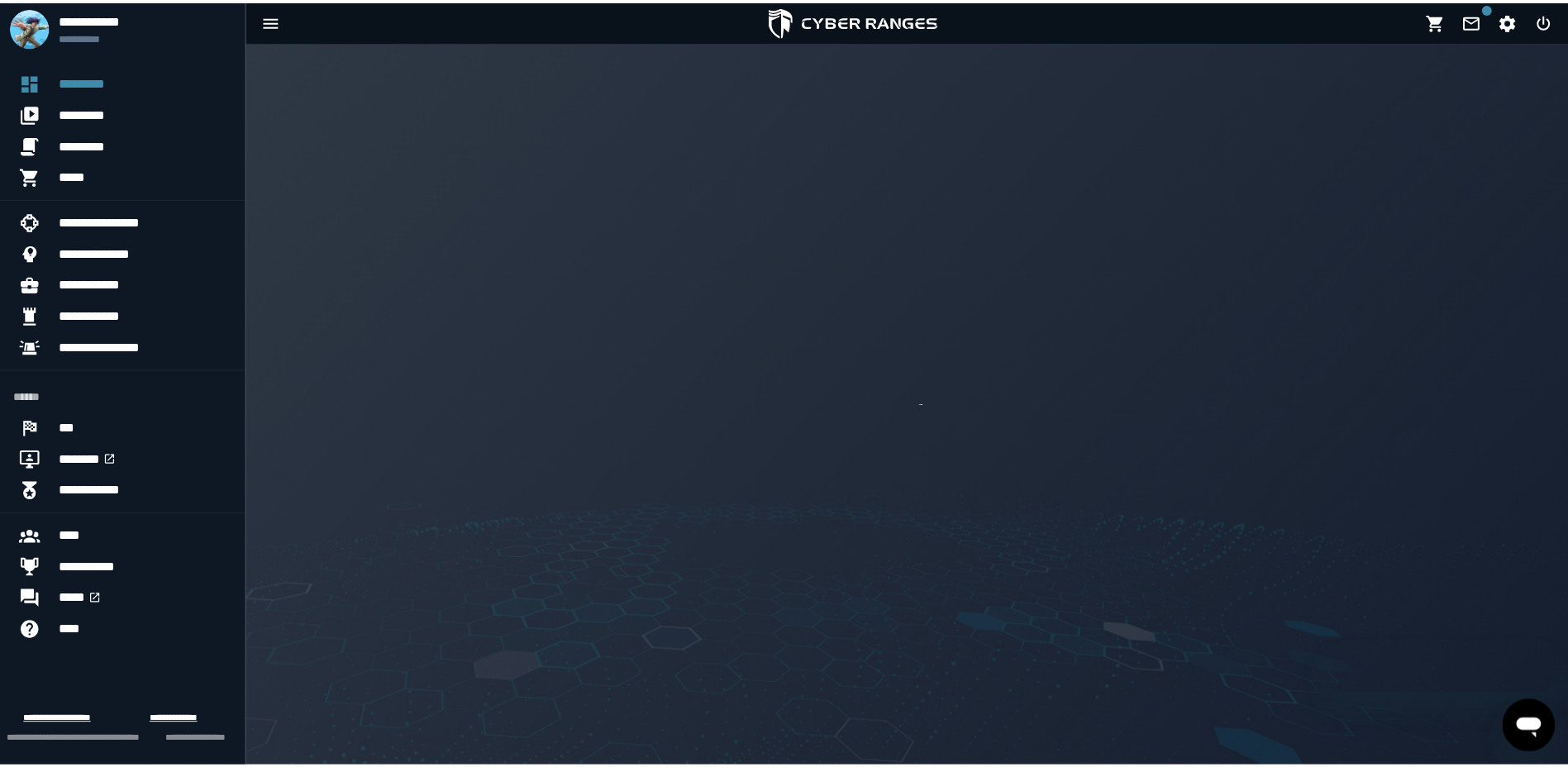 scroll, scrollTop: 0, scrollLeft: 0, axis: both 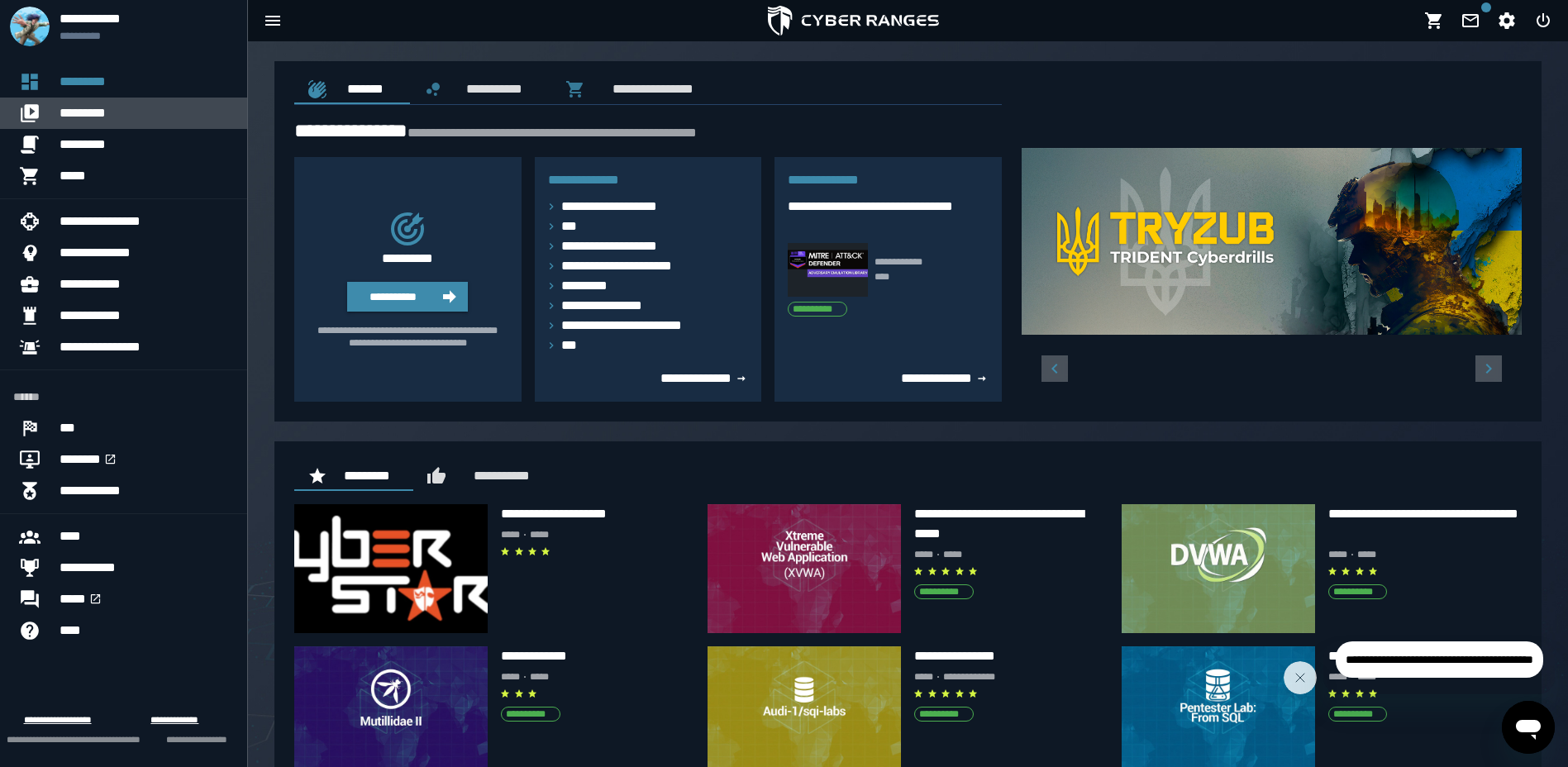 click on "*********" at bounding box center (146, 113) 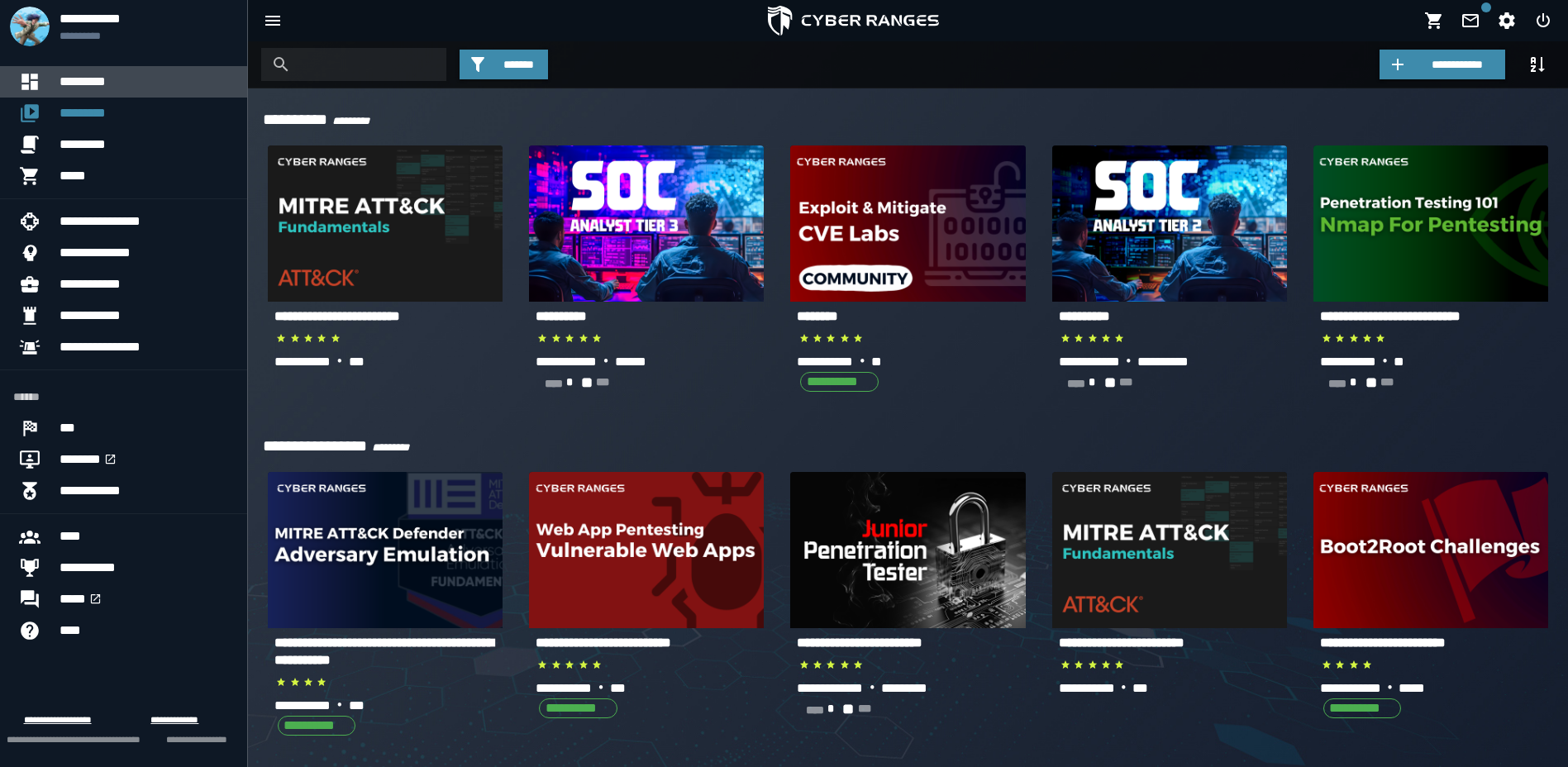 click on "*********" at bounding box center [146, 82] 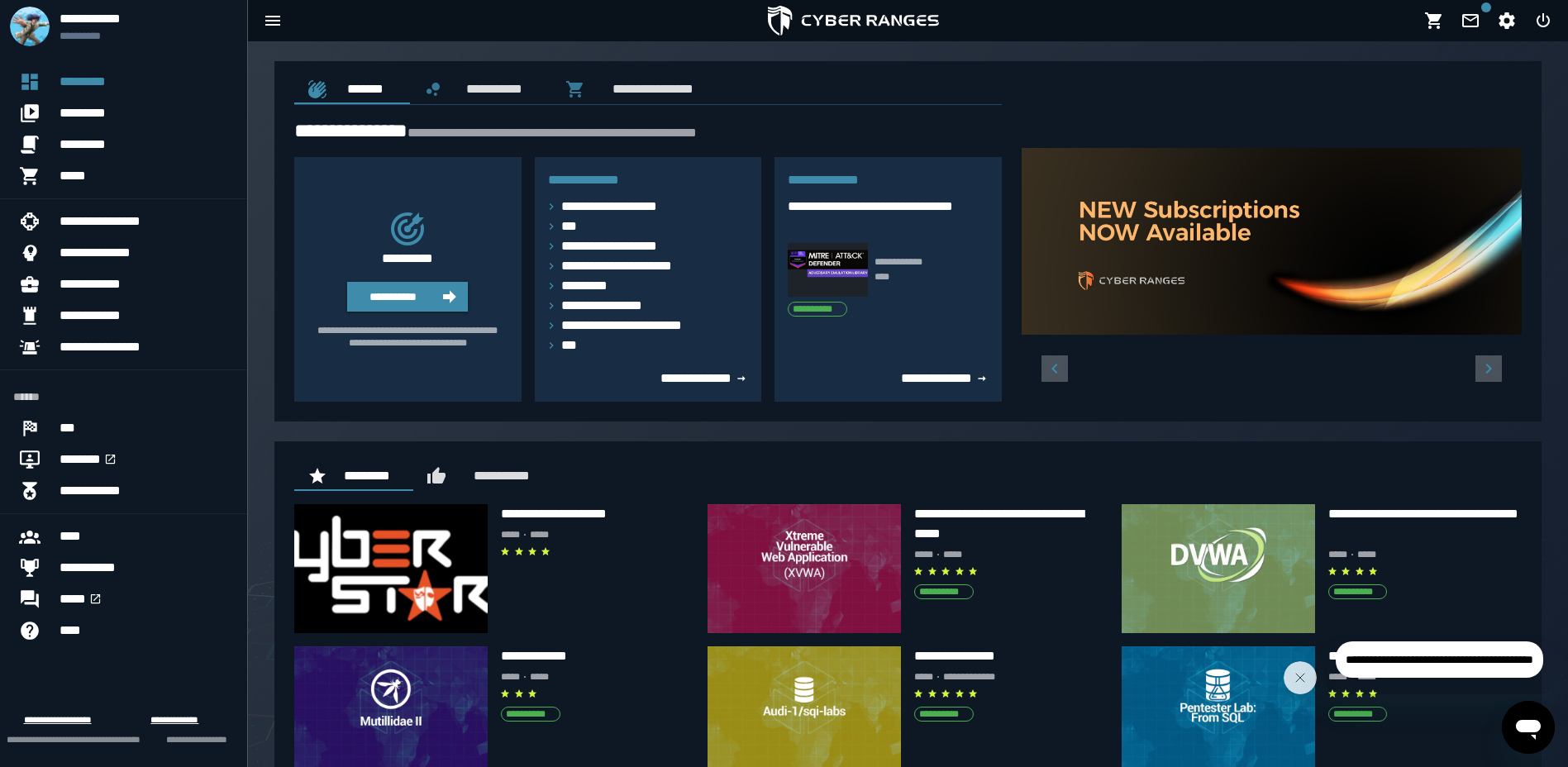 click at bounding box center (853, 21) 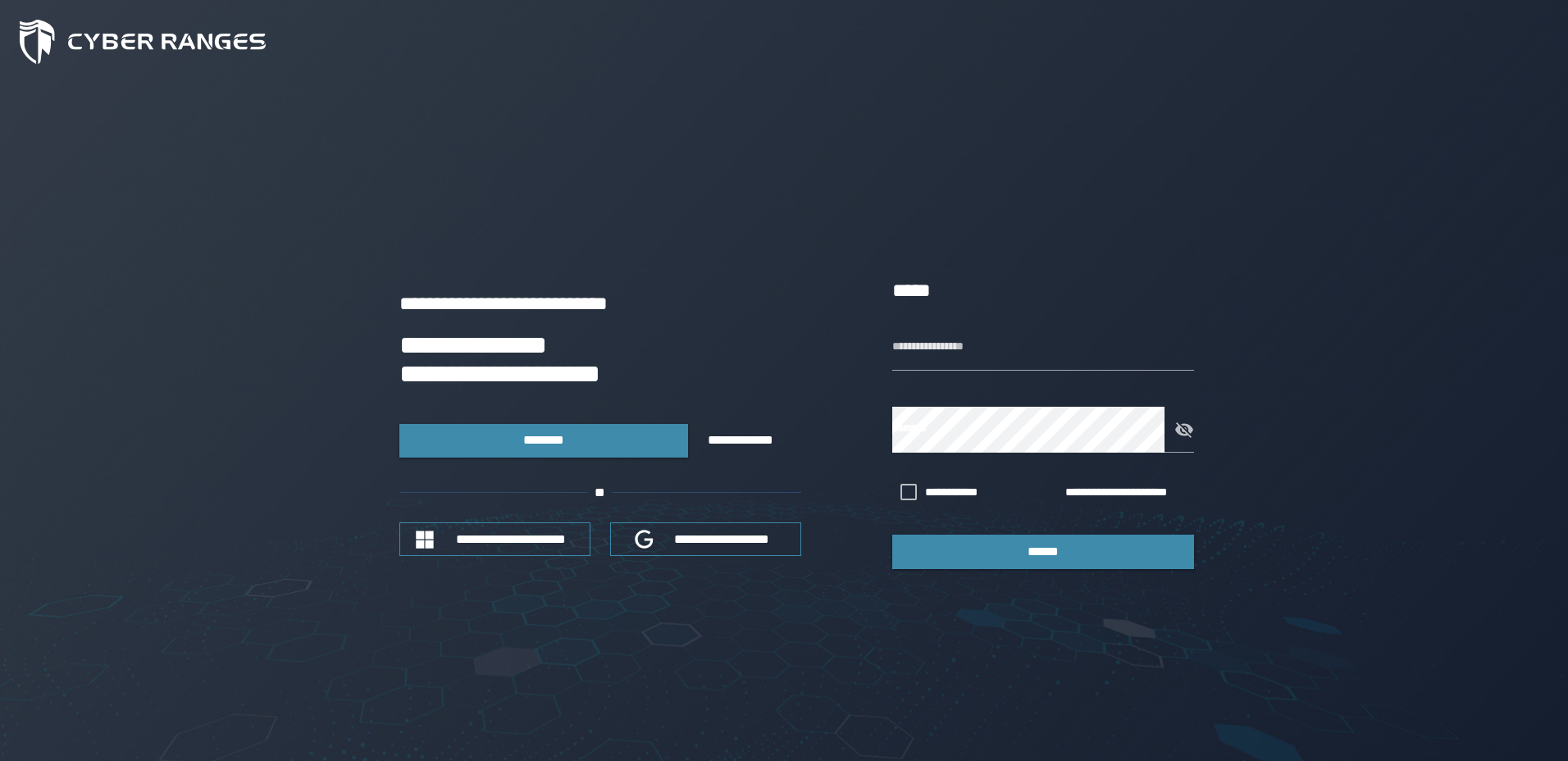 scroll, scrollTop: 0, scrollLeft: 0, axis: both 